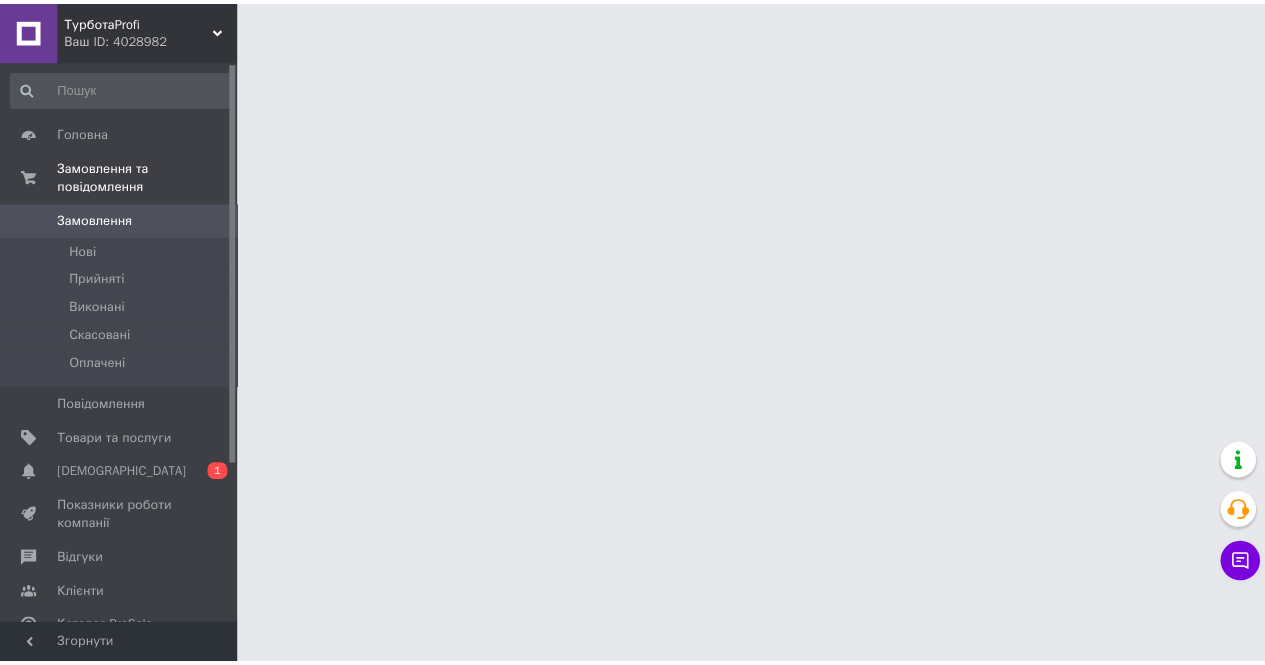 scroll, scrollTop: 0, scrollLeft: 0, axis: both 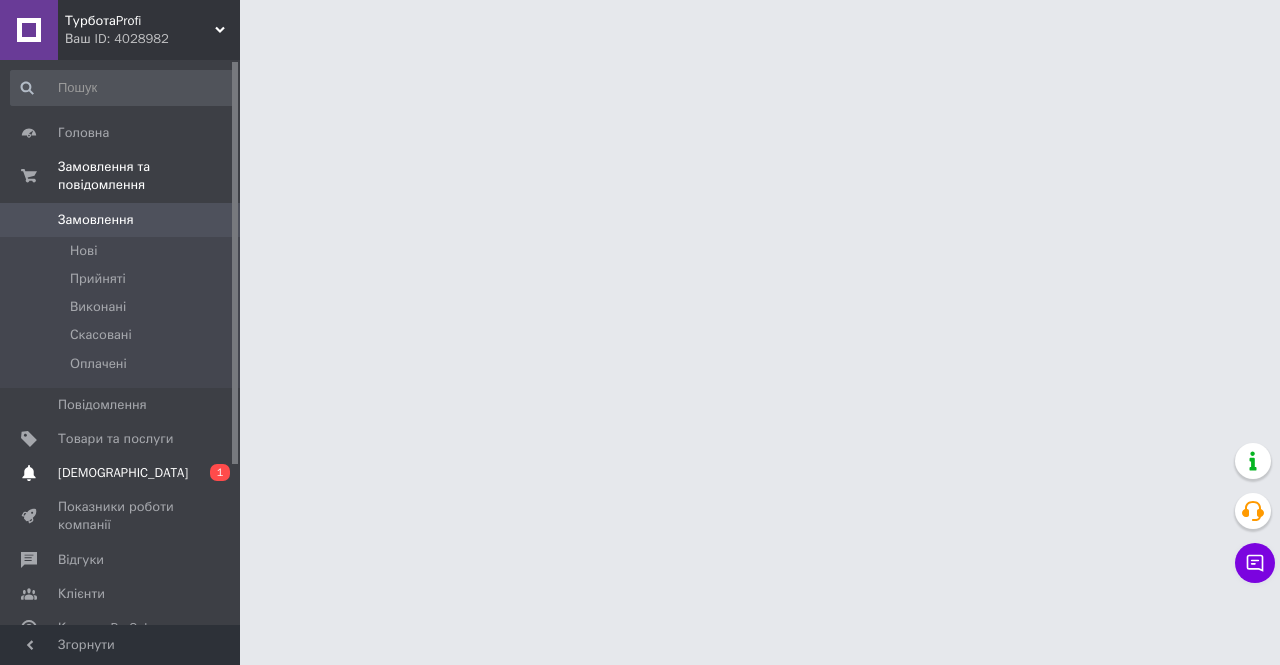 click on "[DEMOGRAPHIC_DATA]" at bounding box center [123, 473] 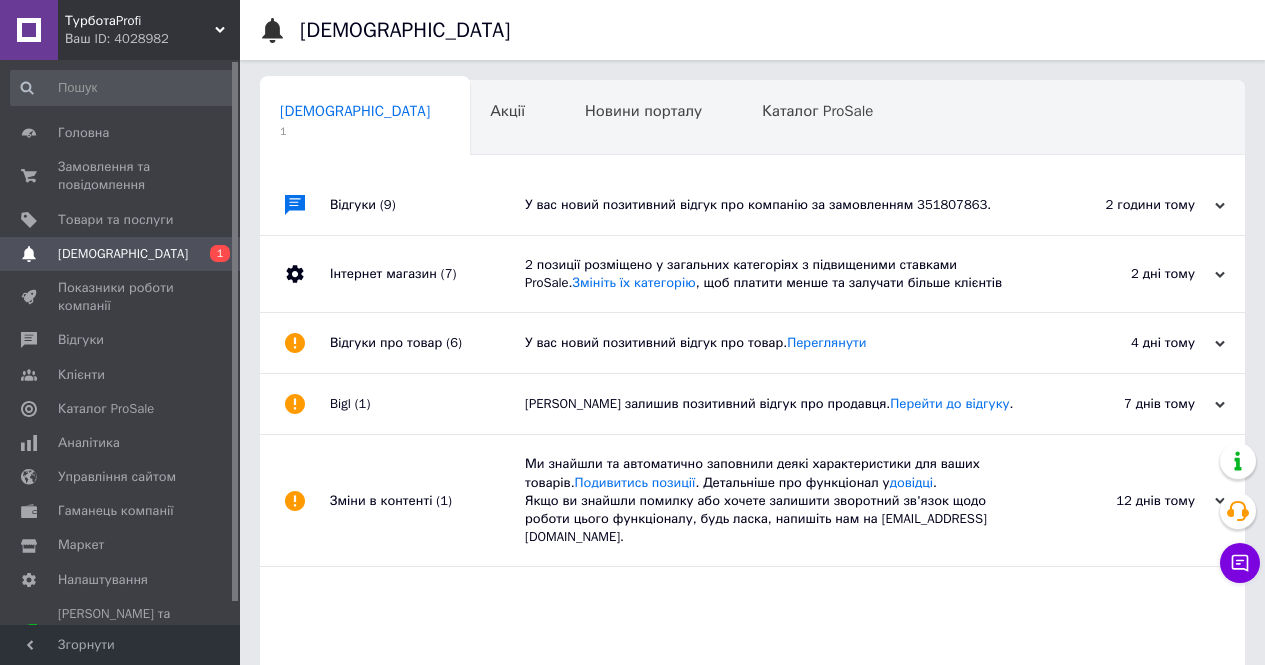 click on "У вас новий позитивний відгук про компанію за замовленням 351807863." at bounding box center [775, 205] 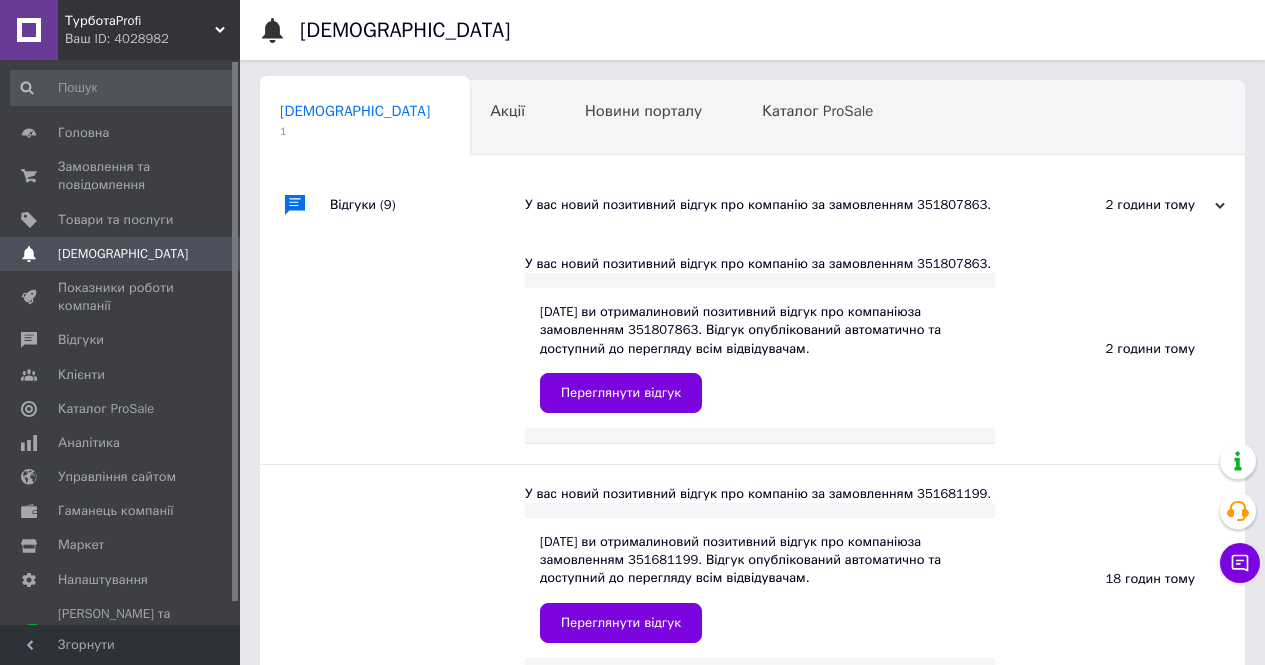 click on "У вас новий позитивний відгук про компанію за замовленням 351807863." at bounding box center [775, 205] 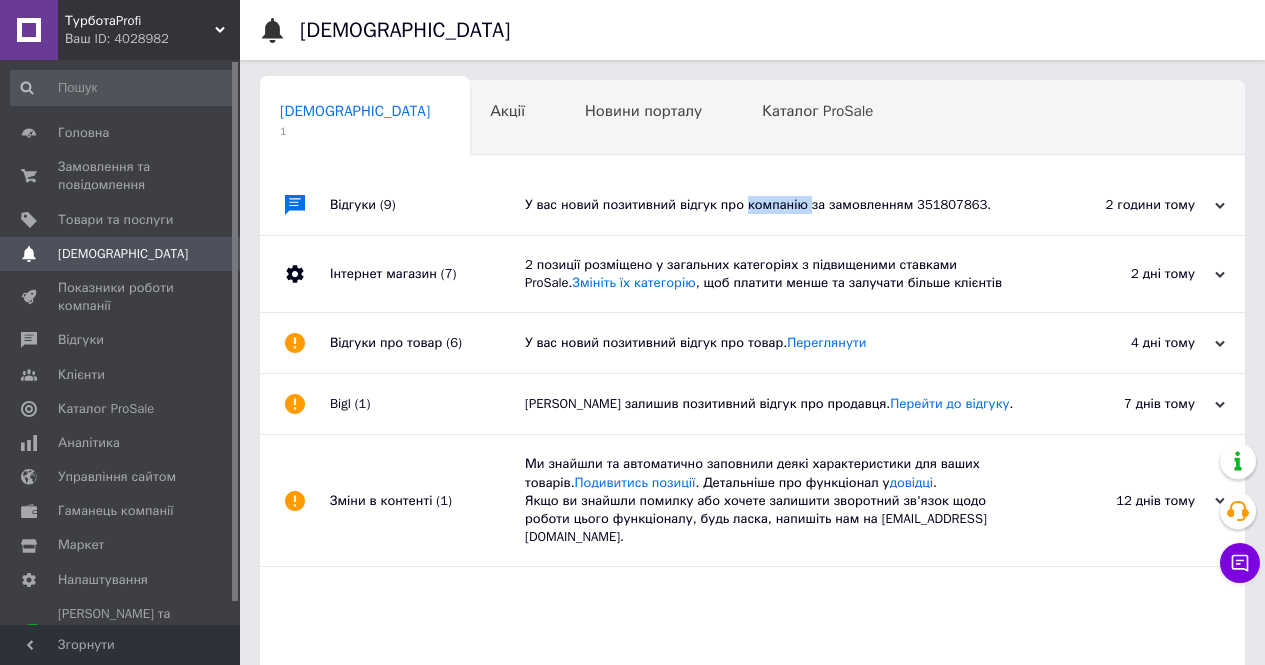 click on "У вас новий позитивний відгук про компанію за замовленням 351807863." at bounding box center [775, 205] 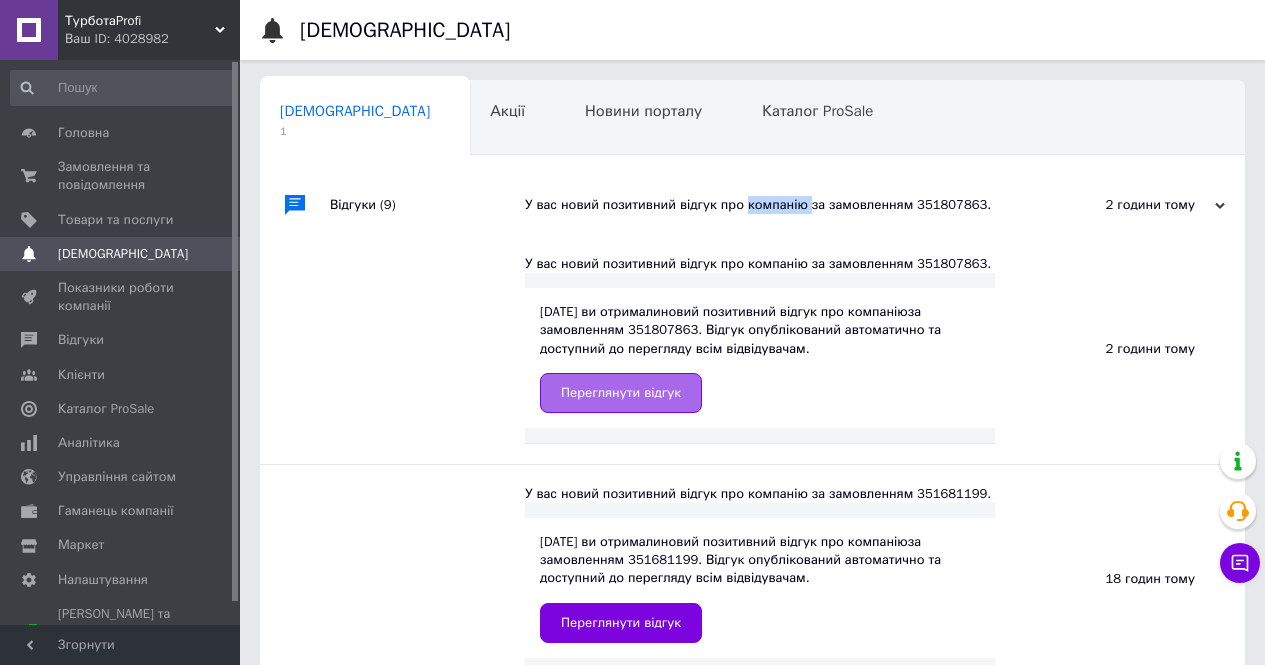 click on "Переглянути відгук" at bounding box center [621, 393] 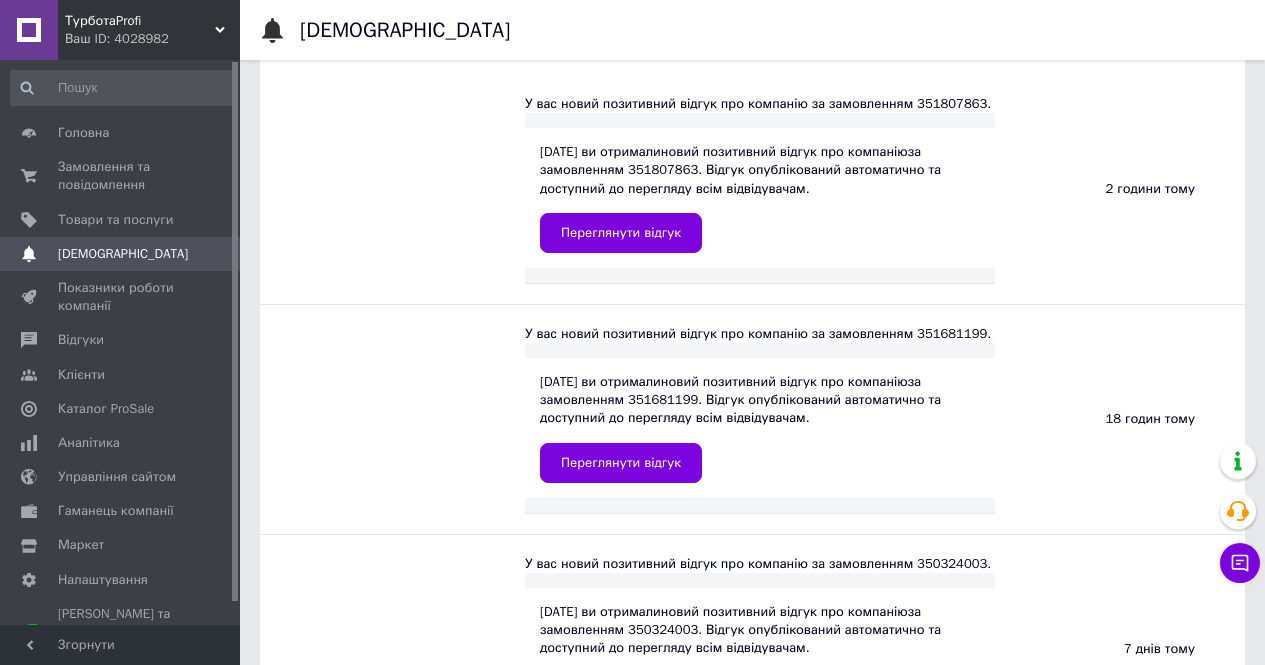 scroll, scrollTop: 200, scrollLeft: 0, axis: vertical 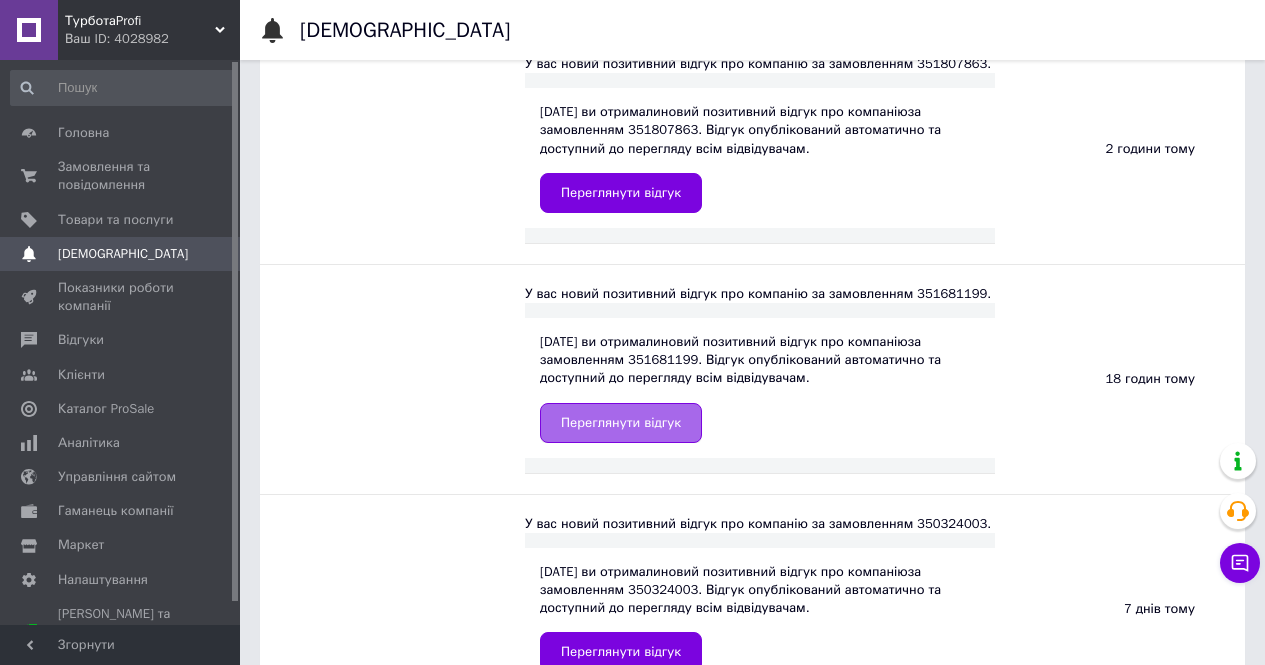 click on "Переглянути відгук" at bounding box center [621, 423] 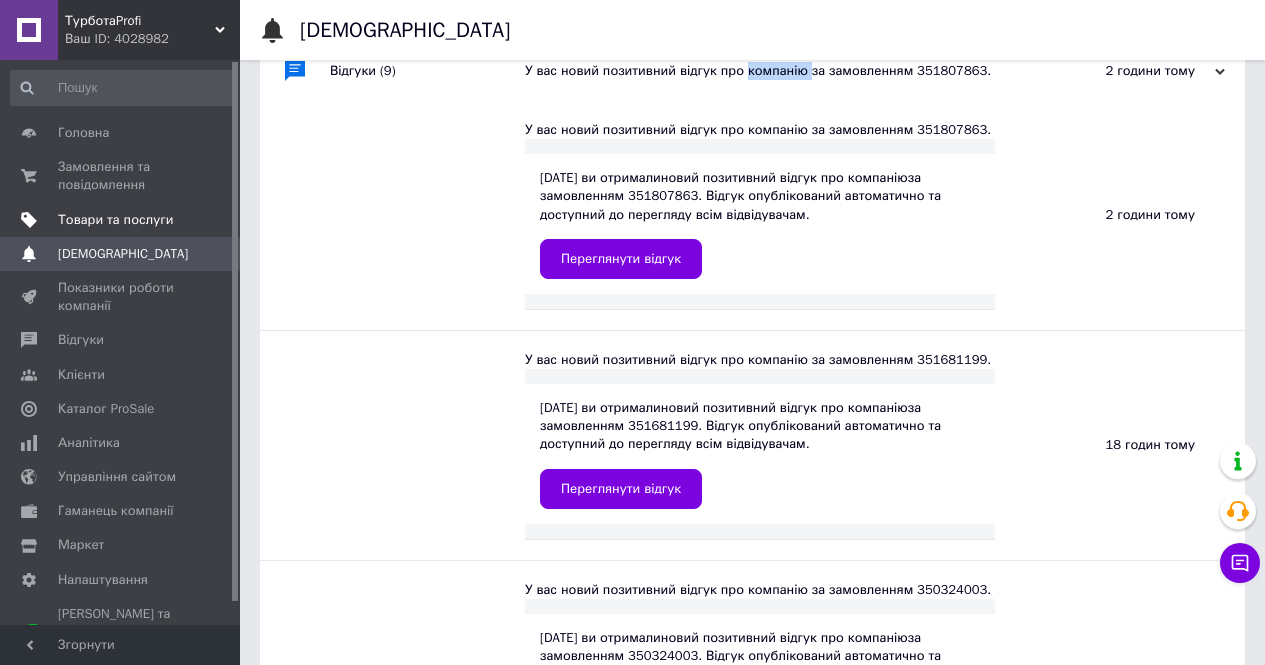 scroll, scrollTop: 100, scrollLeft: 0, axis: vertical 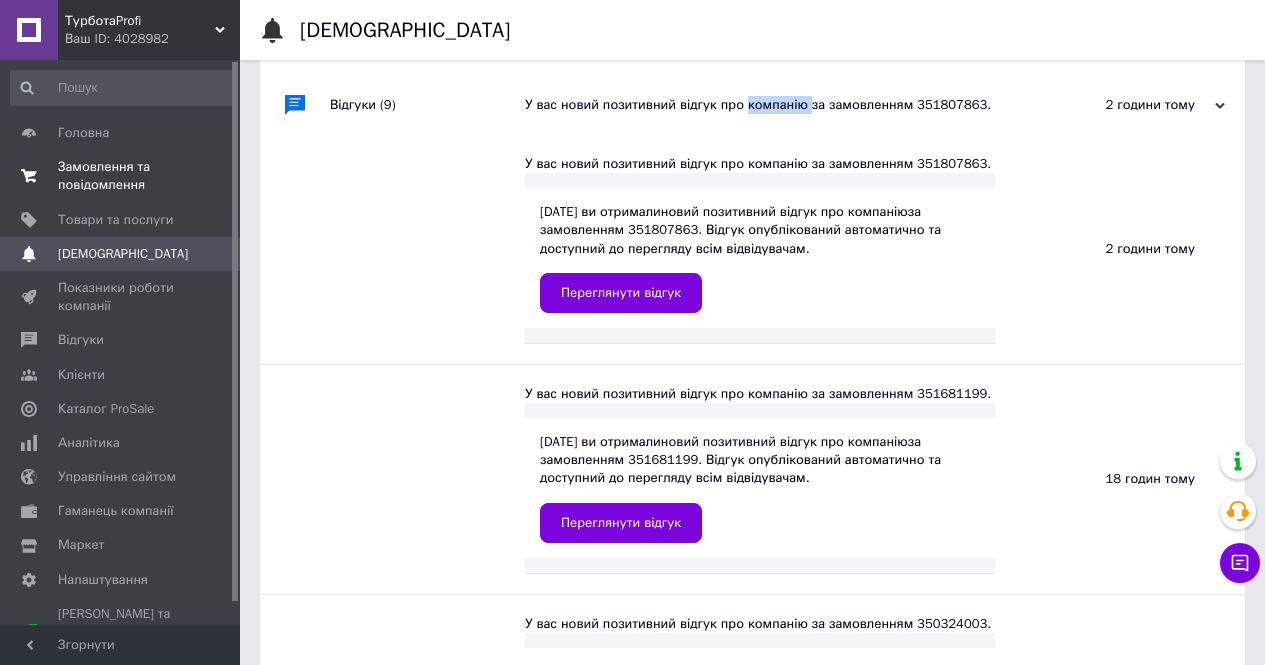 click on "Замовлення та повідомлення" at bounding box center (121, 176) 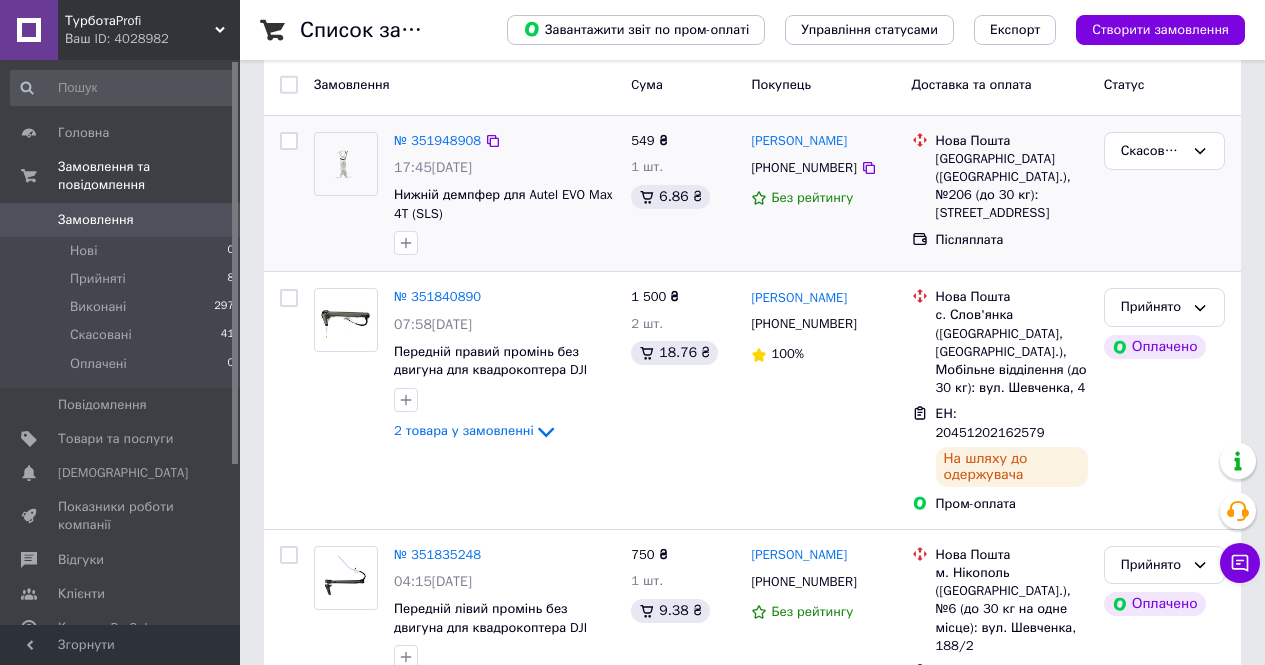scroll, scrollTop: 0, scrollLeft: 0, axis: both 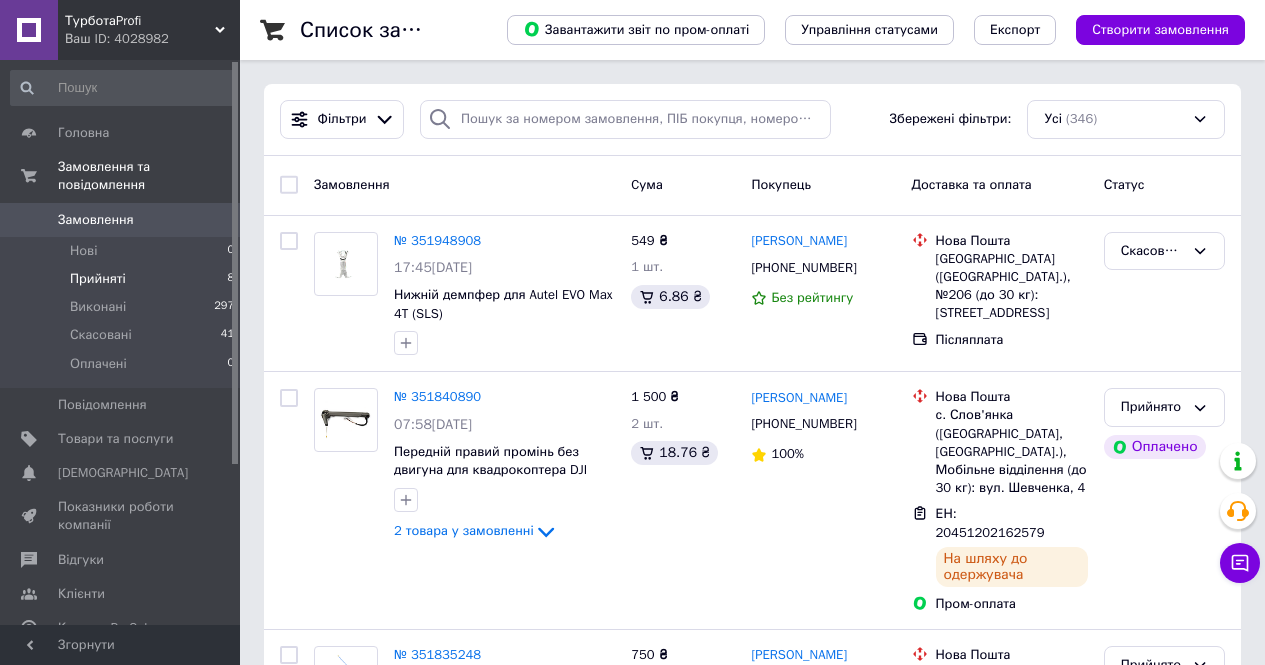 click on "Прийняті 8" at bounding box center [123, 279] 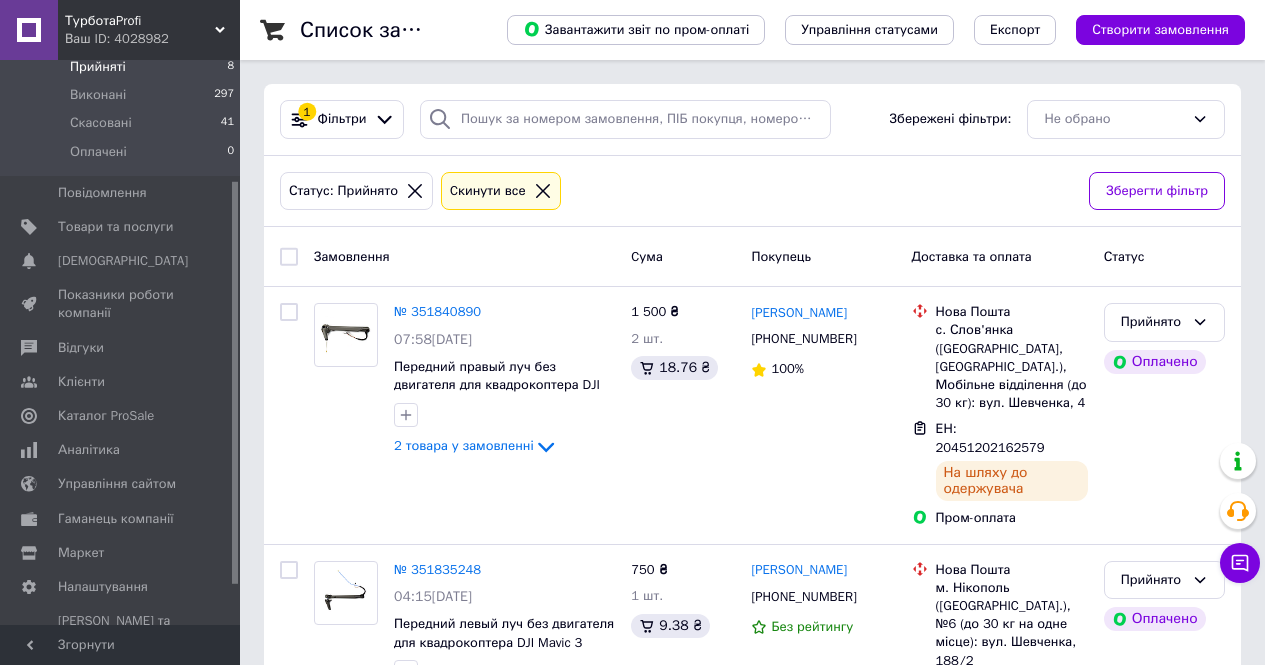 scroll, scrollTop: 225, scrollLeft: 0, axis: vertical 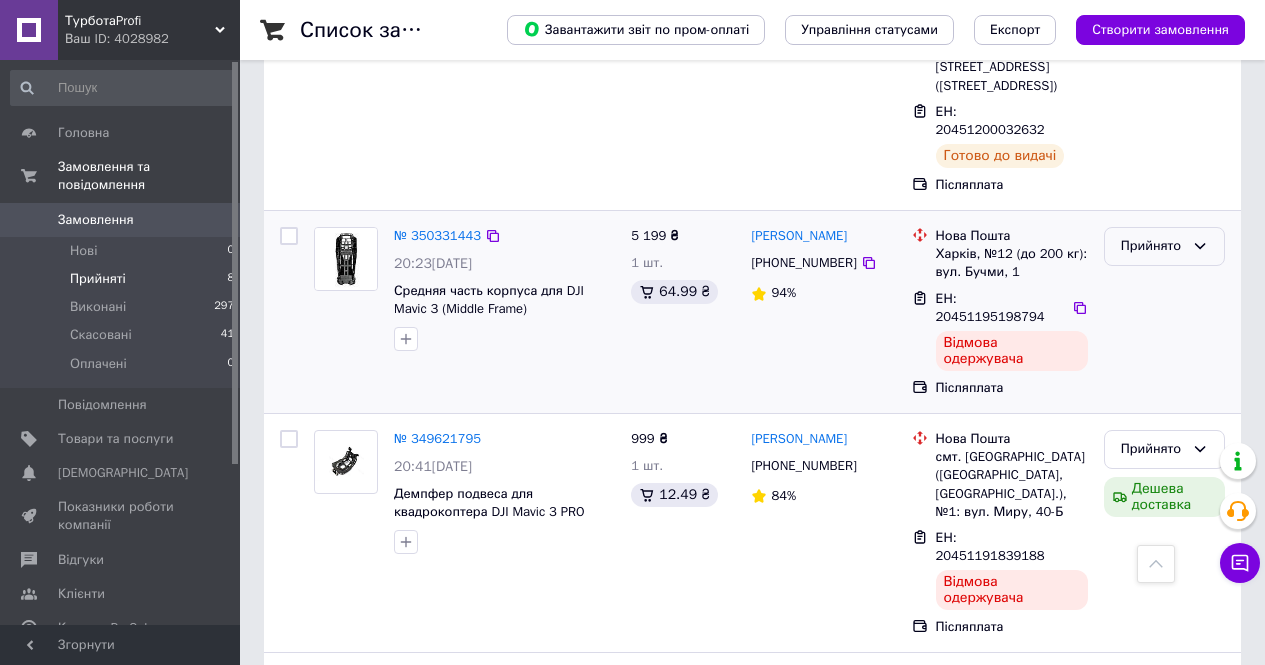 click on "Прийнято" at bounding box center (1152, 246) 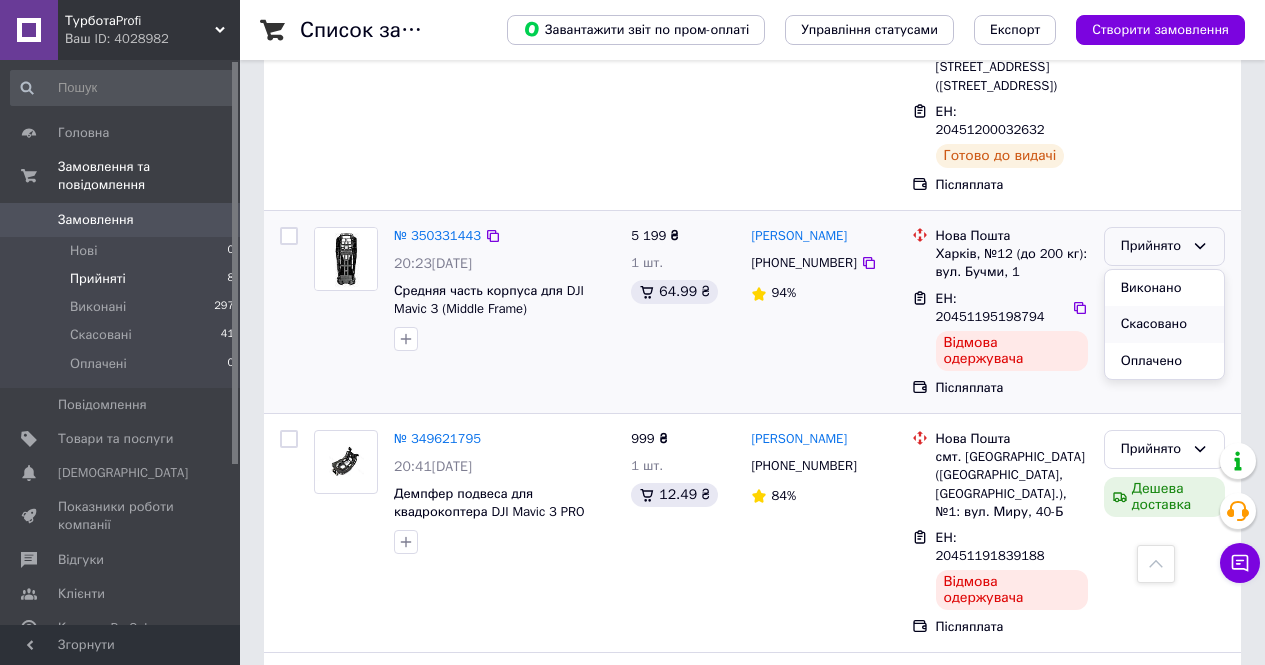click on "Скасовано" at bounding box center (1164, 324) 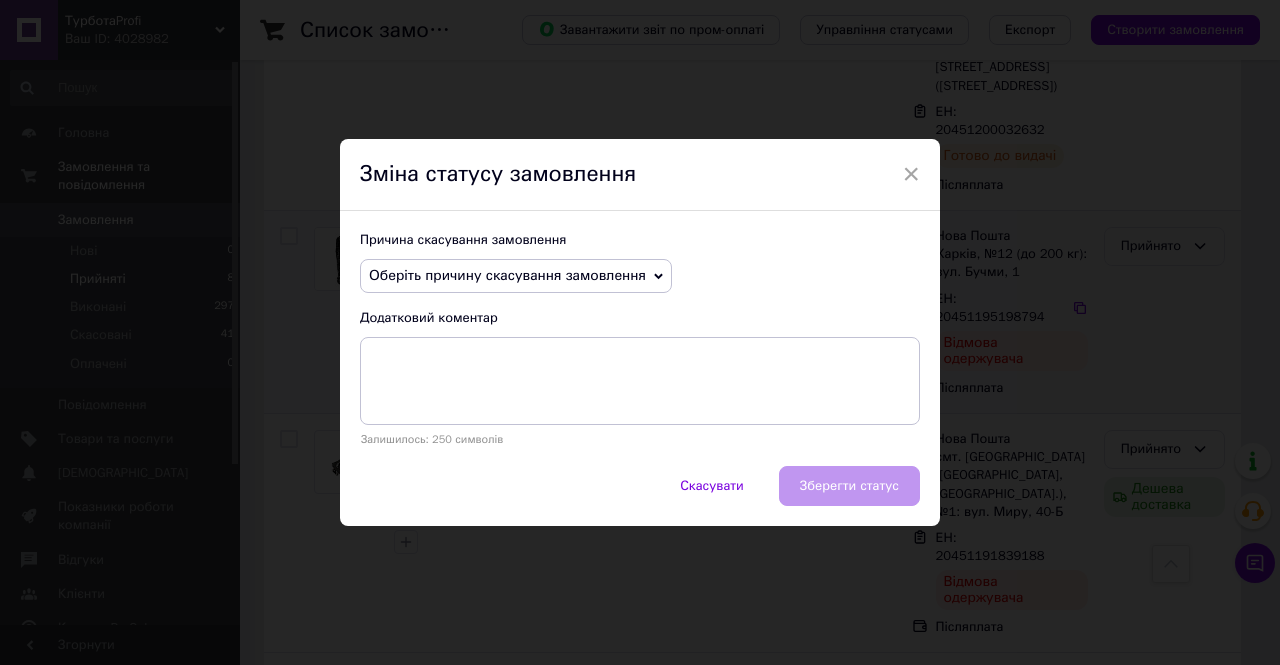 click on "Оберіть причину скасування замовлення" at bounding box center [507, 275] 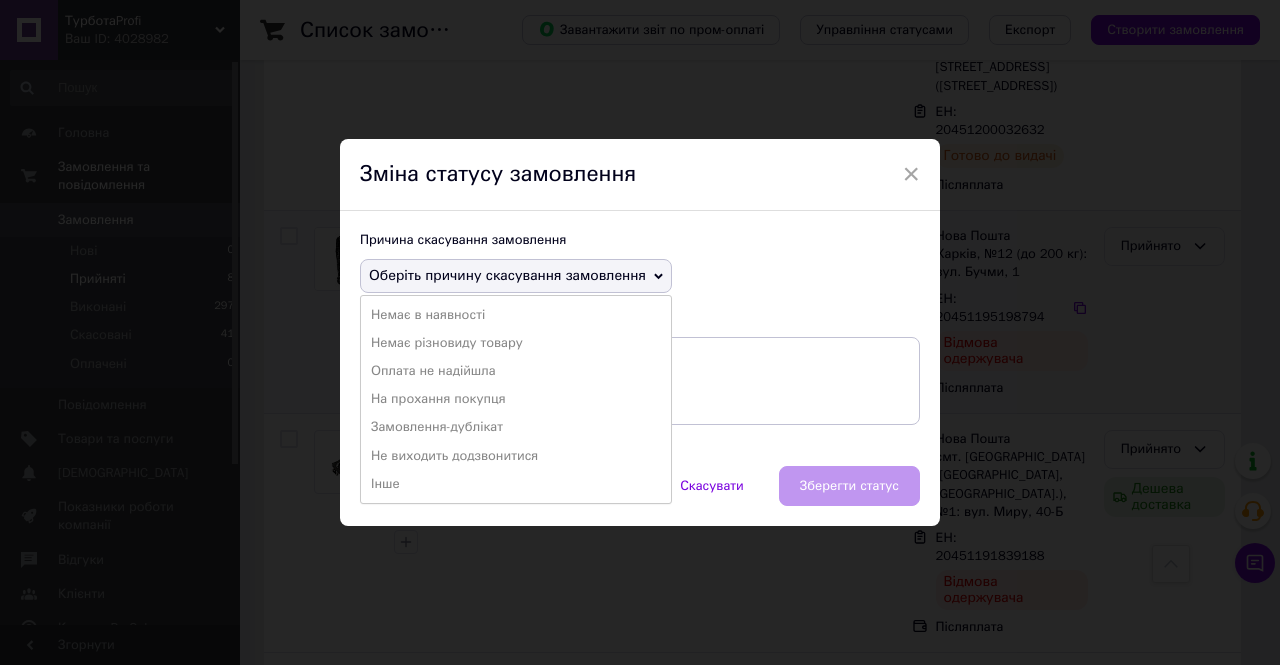 click on "Оберіть причину скасування замовлення Немає в наявності Немає різновиду товару Оплата не надійшла На прохання покупця Замовлення-дублікат Не виходить додзвонитися Інше" at bounding box center [640, 276] 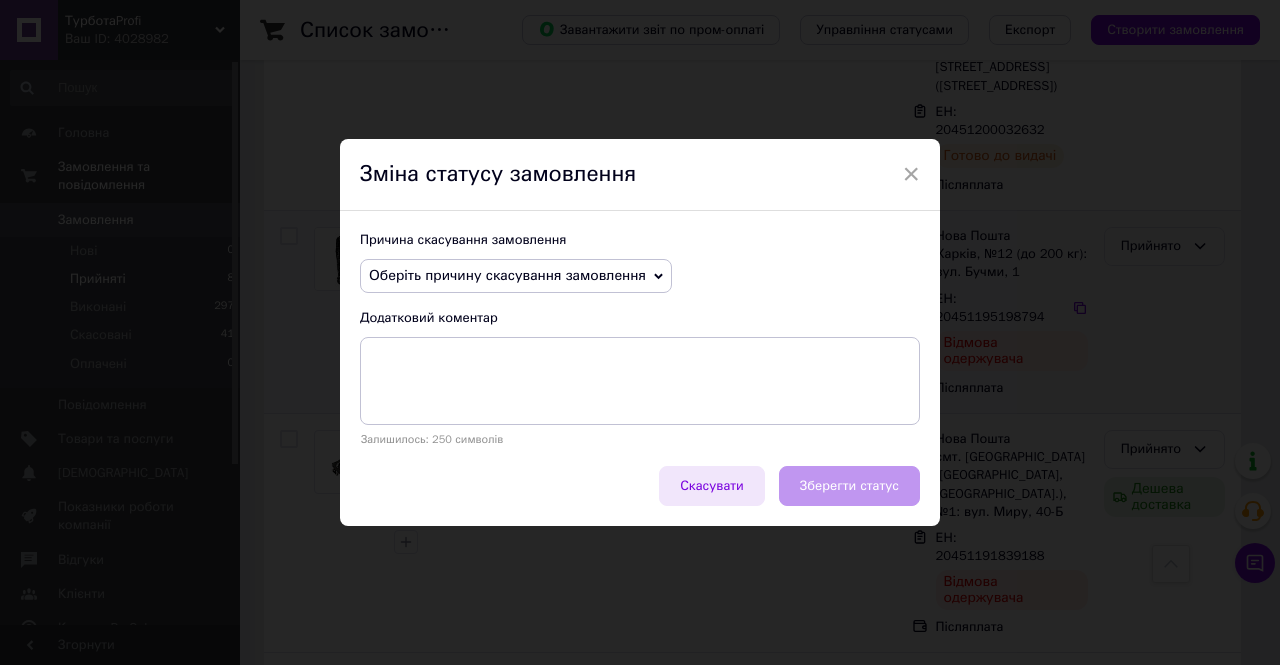 click on "Скасувати" at bounding box center (712, 486) 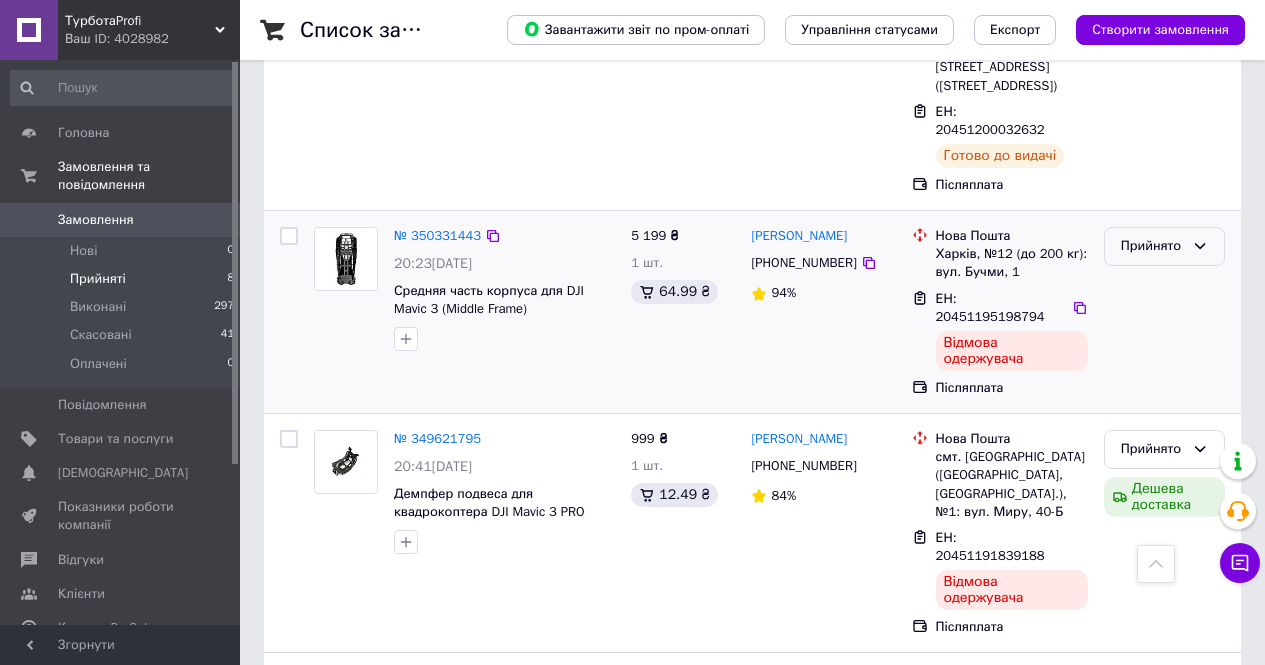 click on "Прийнято" at bounding box center [1152, 246] 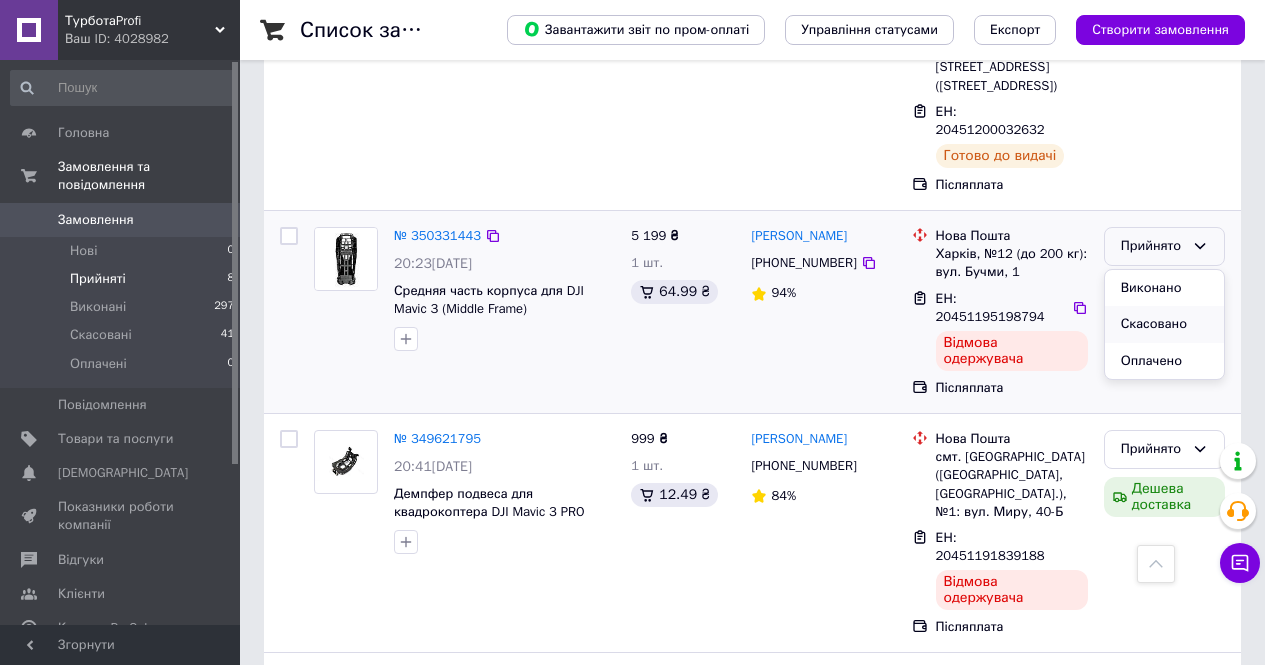 click on "Скасовано" at bounding box center (1164, 324) 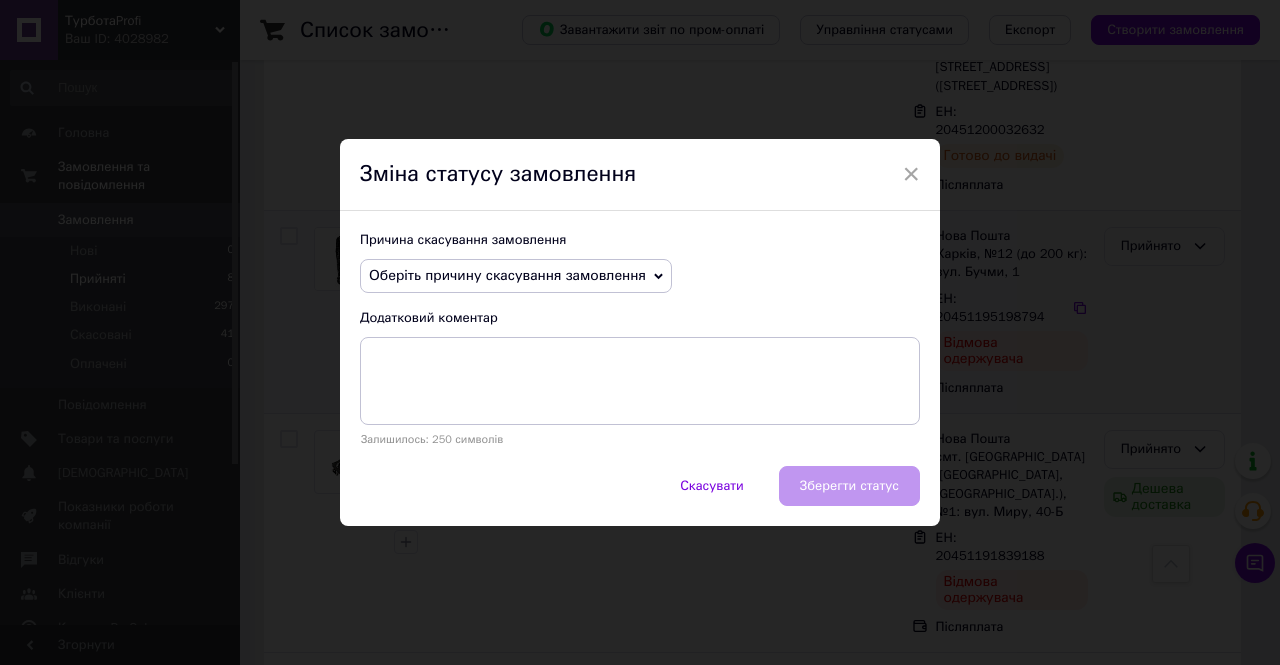 click on "Оберіть причину скасування замовлення" at bounding box center (507, 275) 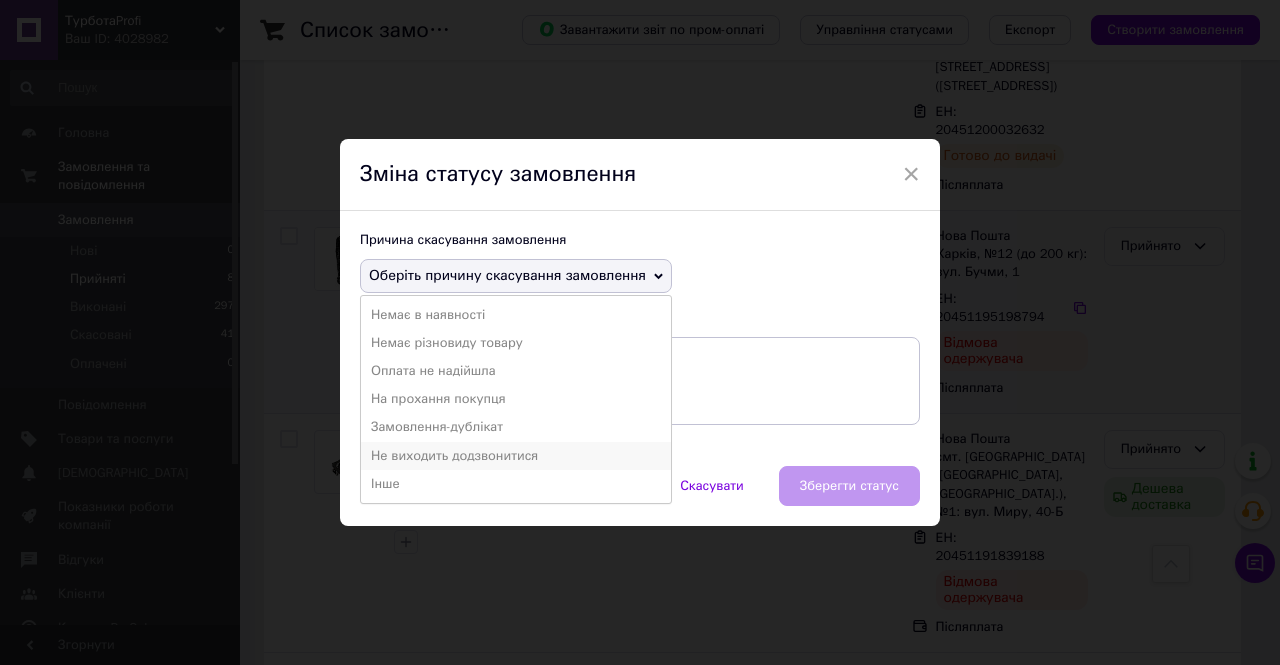 click on "Не виходить додзвонитися" at bounding box center [516, 456] 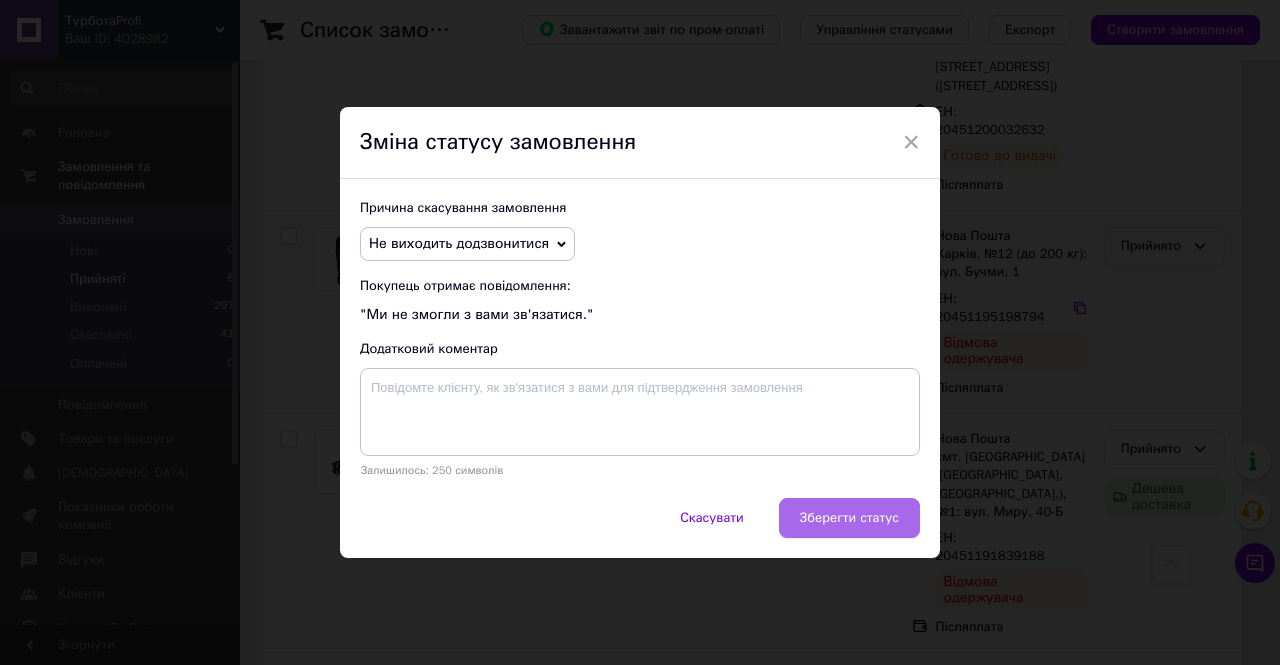 click on "Зберегти статус" at bounding box center (849, 518) 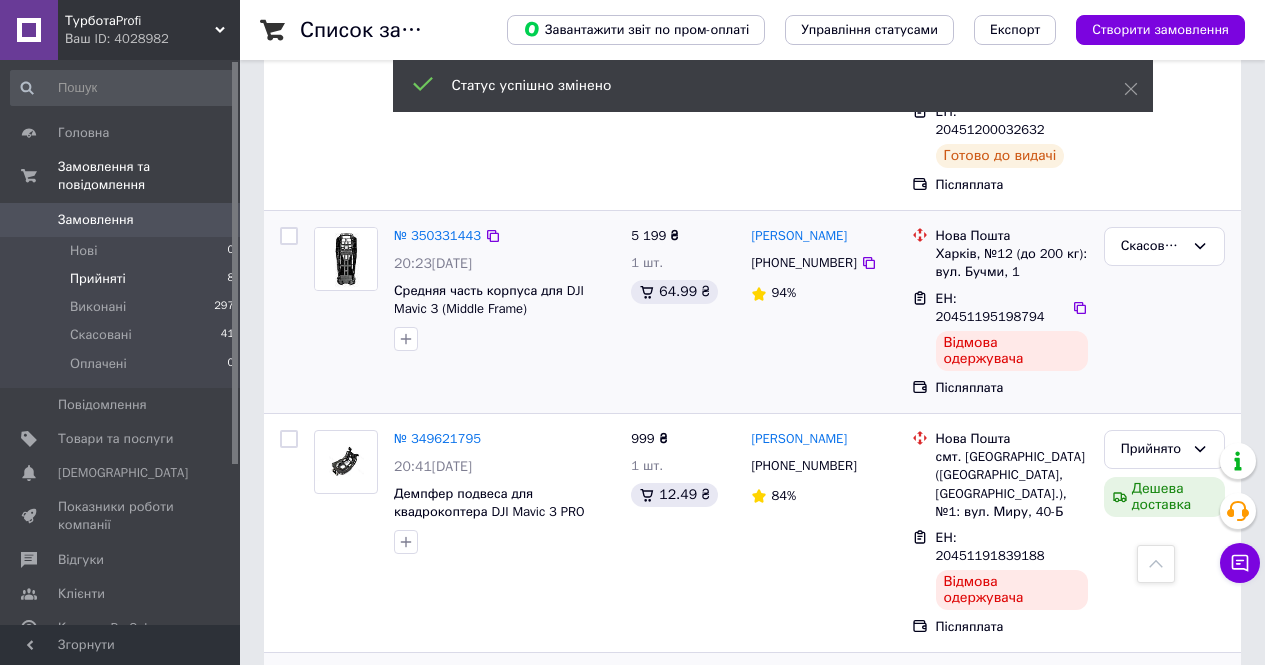 click on "Прийнято" at bounding box center [1152, 688] 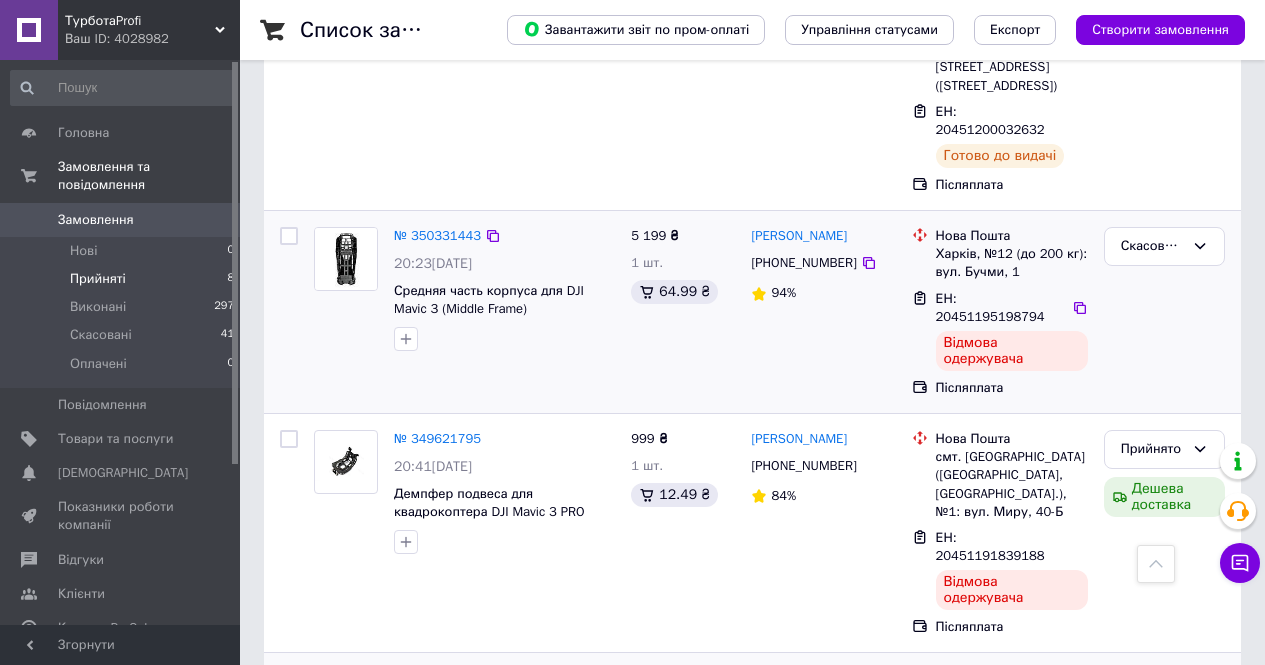 click on "Скасовано" at bounding box center (1164, 766) 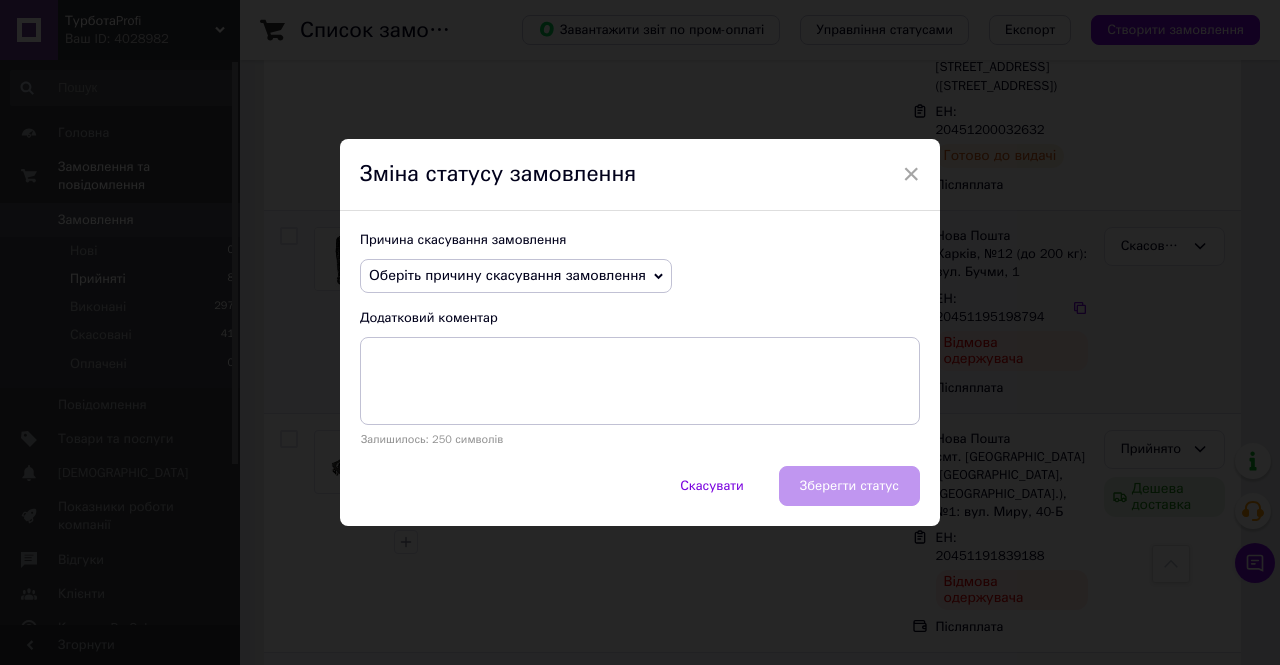 click on "Оберіть причину скасування замовлення" at bounding box center (516, 276) 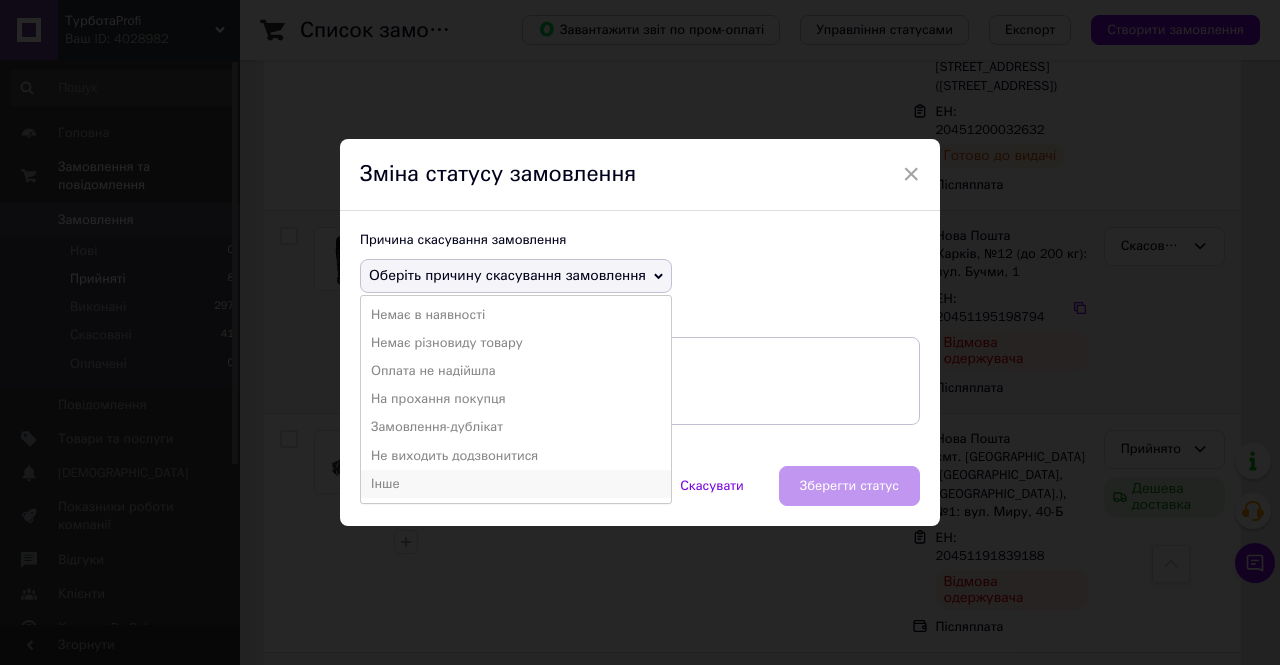 click on "Інше" at bounding box center (516, 484) 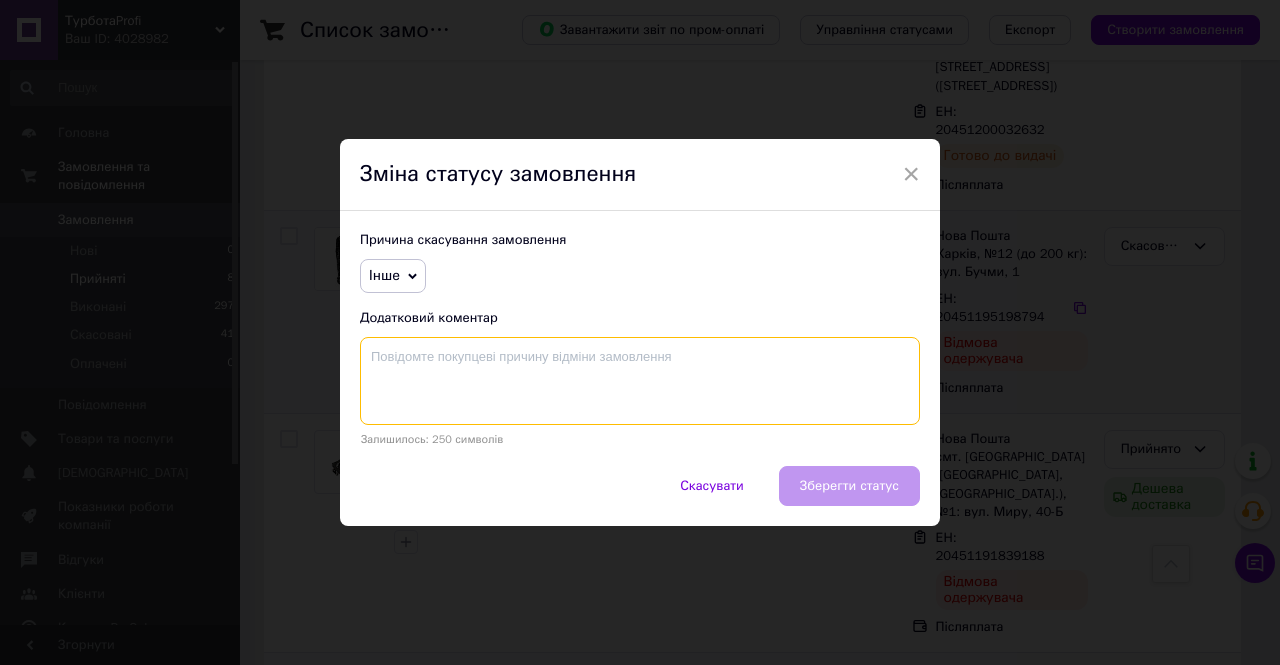 click at bounding box center [640, 381] 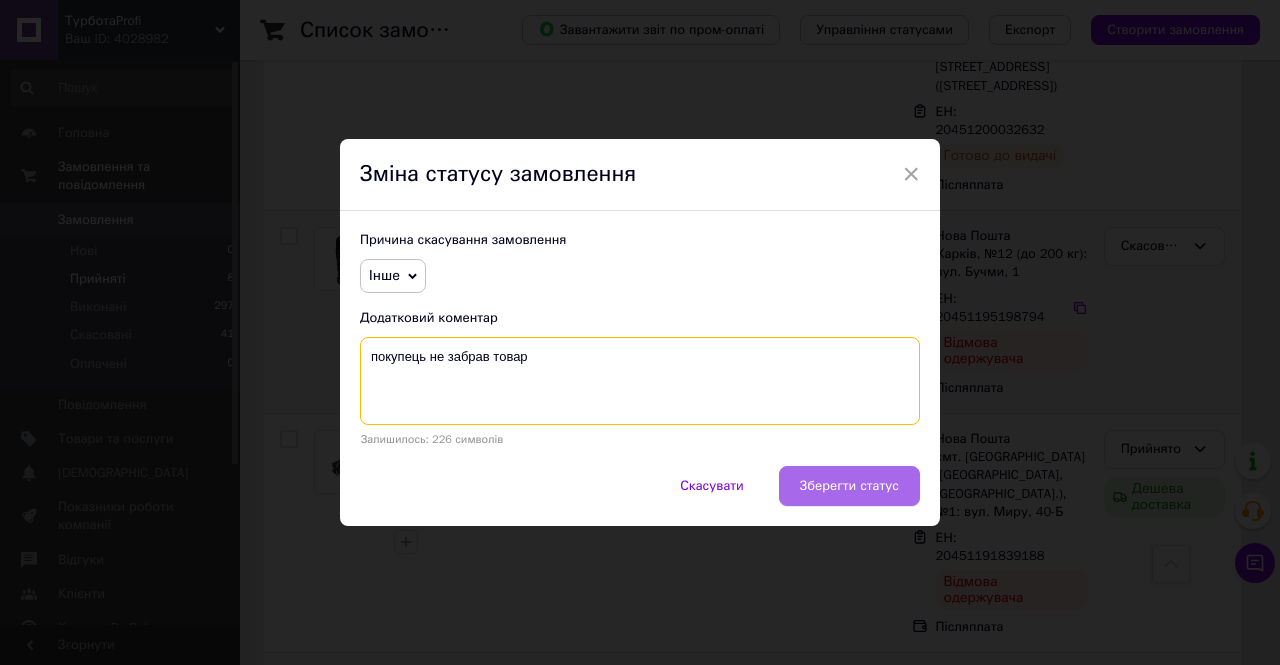 type on "покупець не забрав товар" 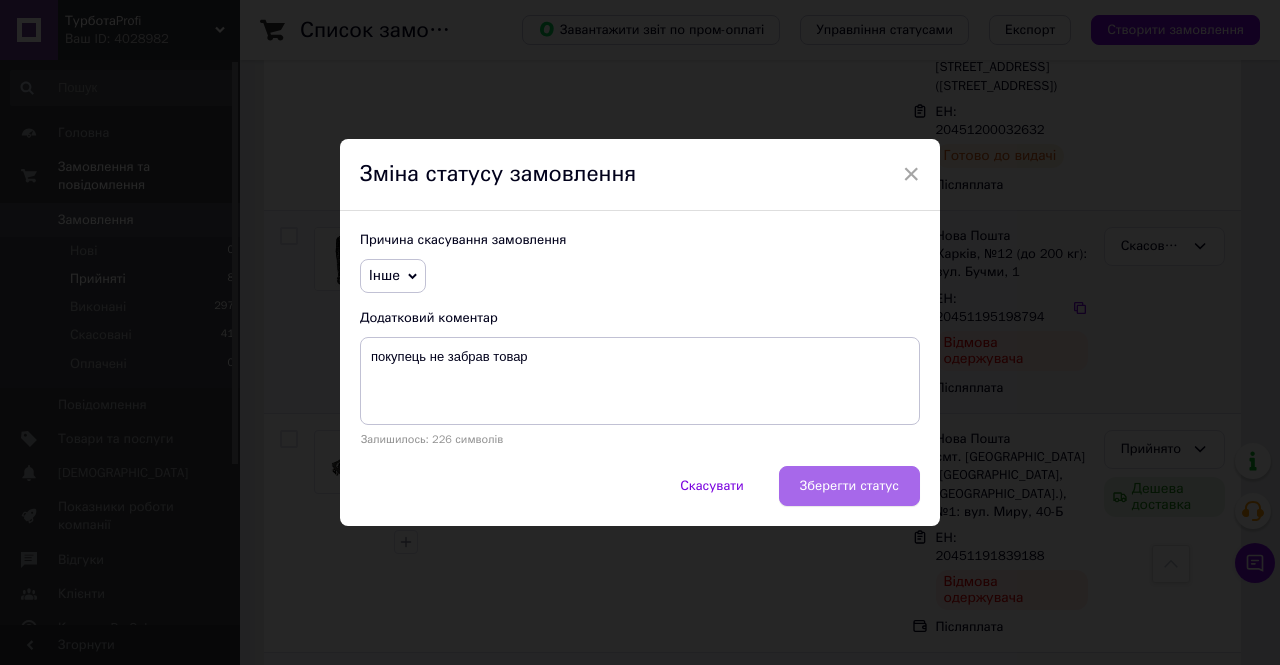 click on "Зберегти статус" at bounding box center [849, 486] 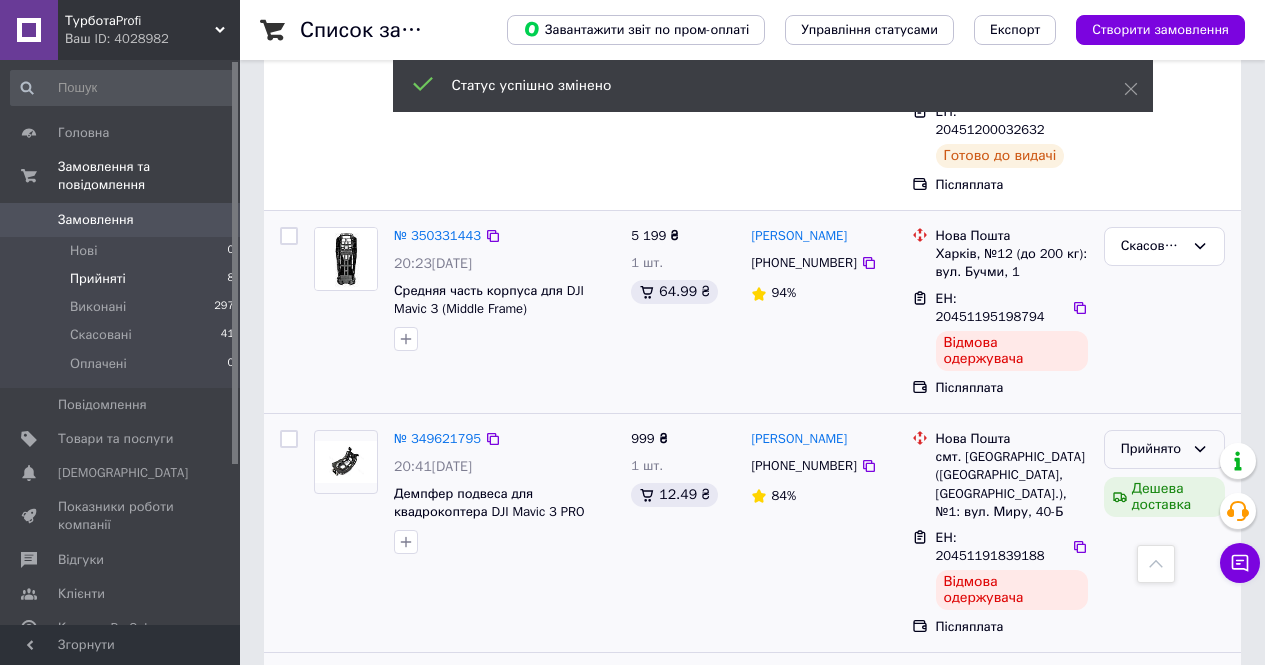 click on "Прийнято" at bounding box center (1164, 449) 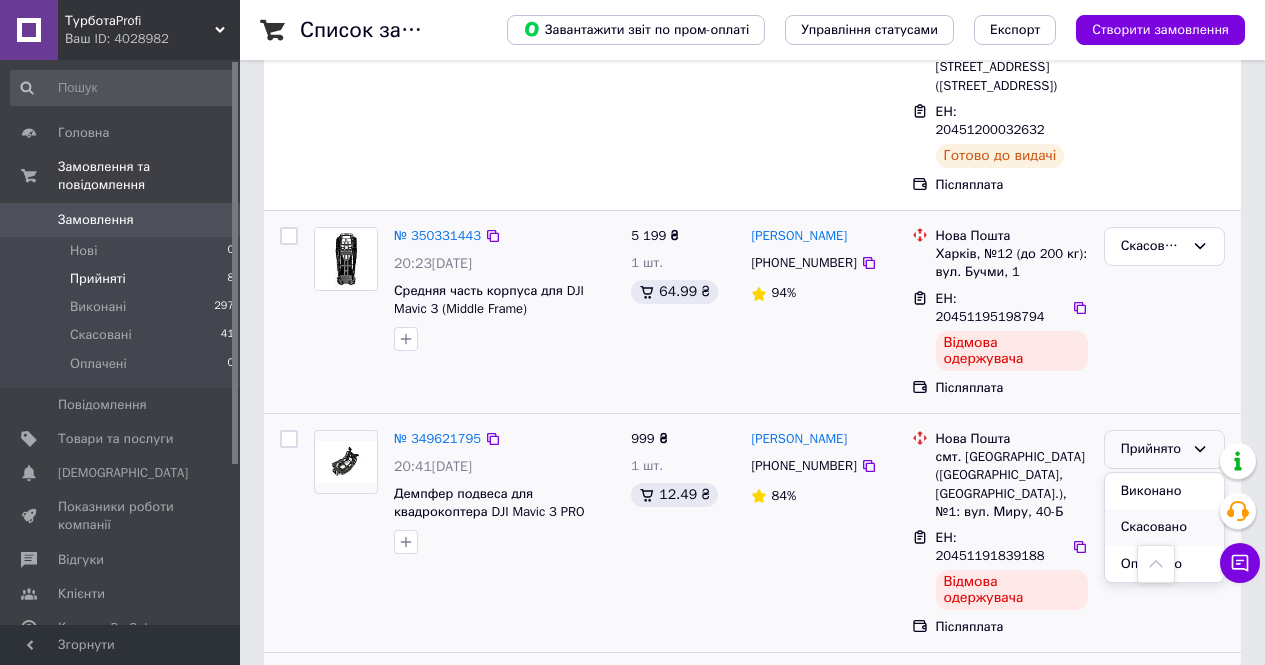 click on "Скасовано" at bounding box center [1164, 527] 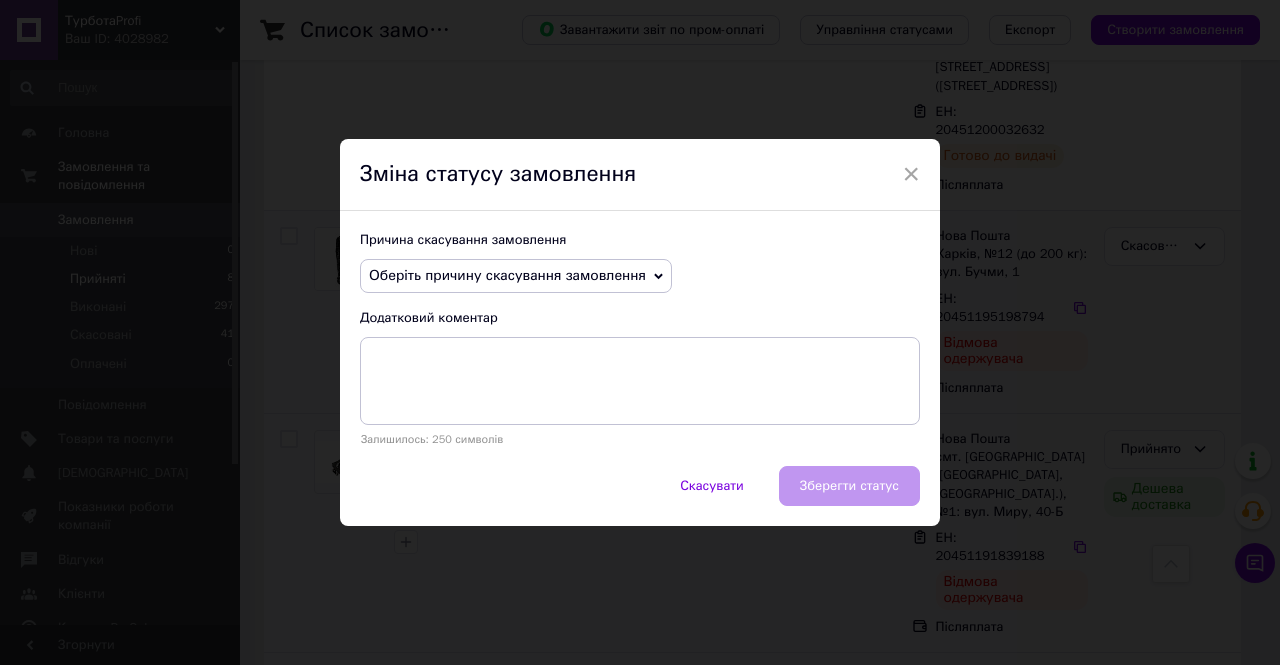 click on "Причина скасування замовлення Оберіть причину скасування замовлення Немає в наявності Немає різновиду товару Оплата не надійшла На прохання покупця Замовлення-дублікат Не виходить додзвонитися Інше Додатковий коментар Залишилось: 250 символів" at bounding box center (640, 338) 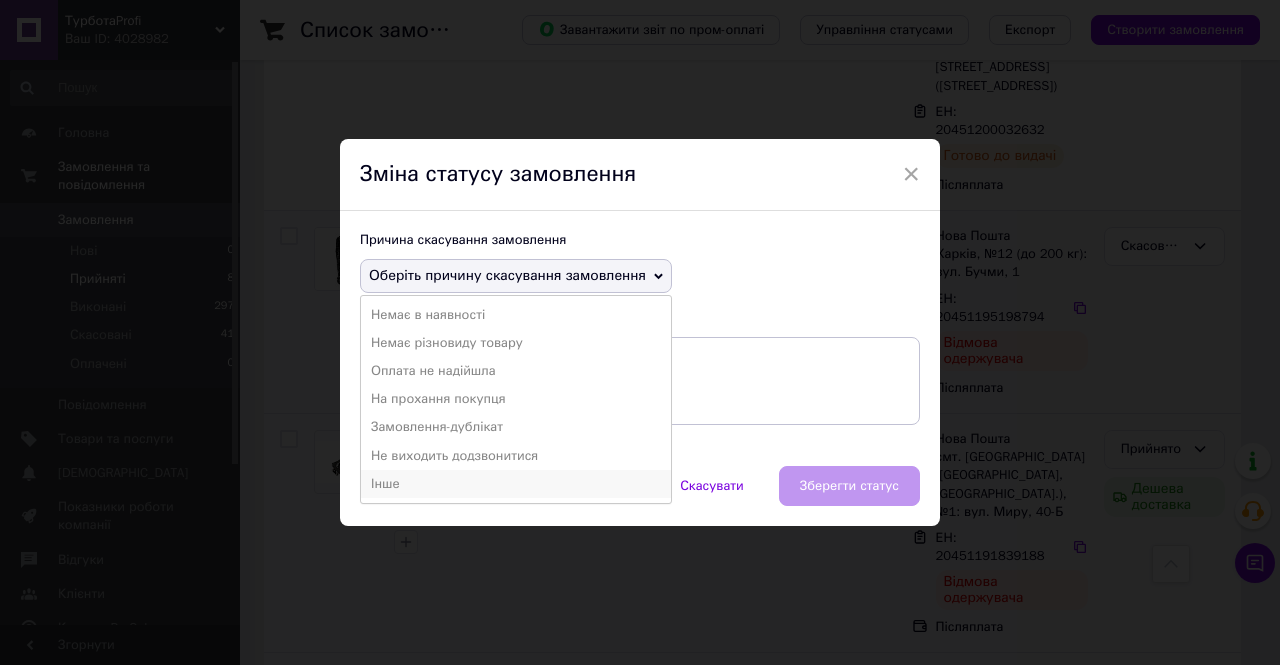click on "Інше" at bounding box center [516, 484] 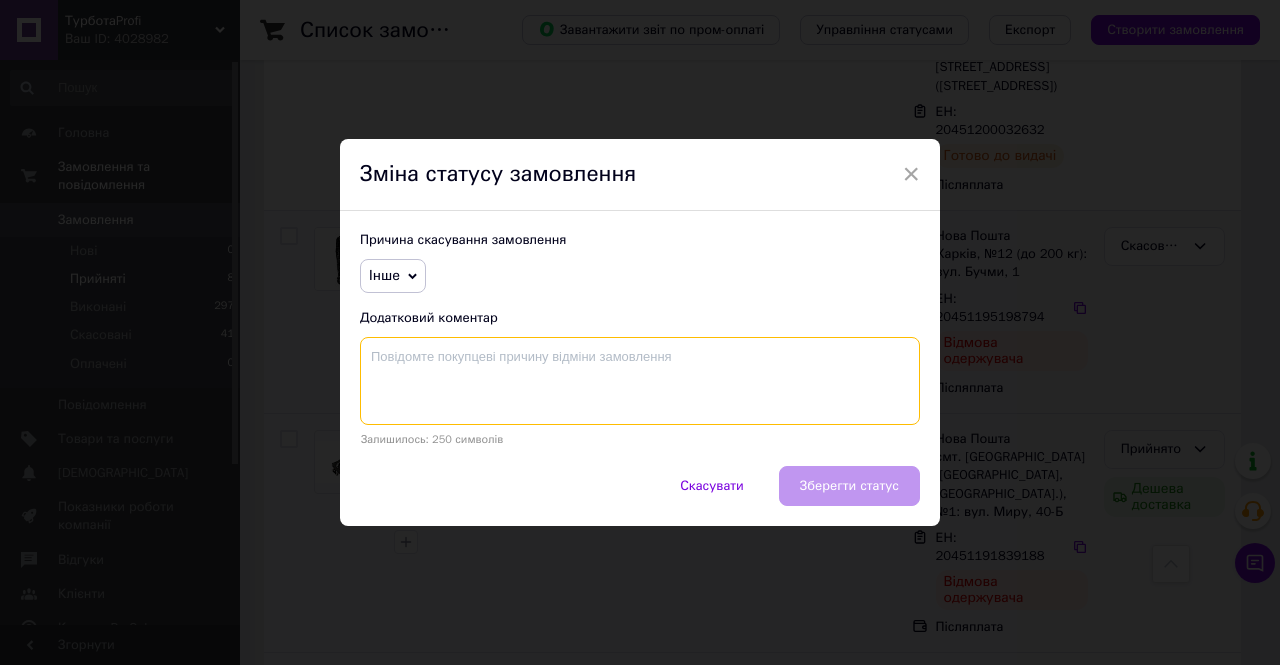 click at bounding box center [640, 381] 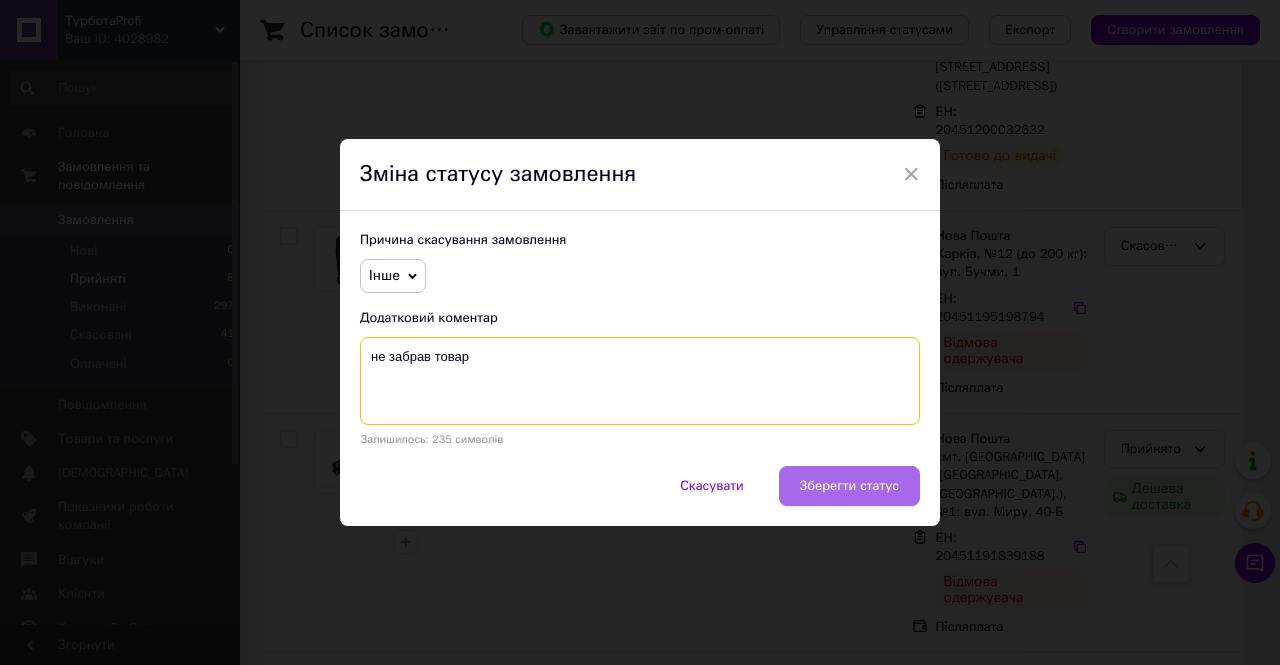 type on "не забрав товар" 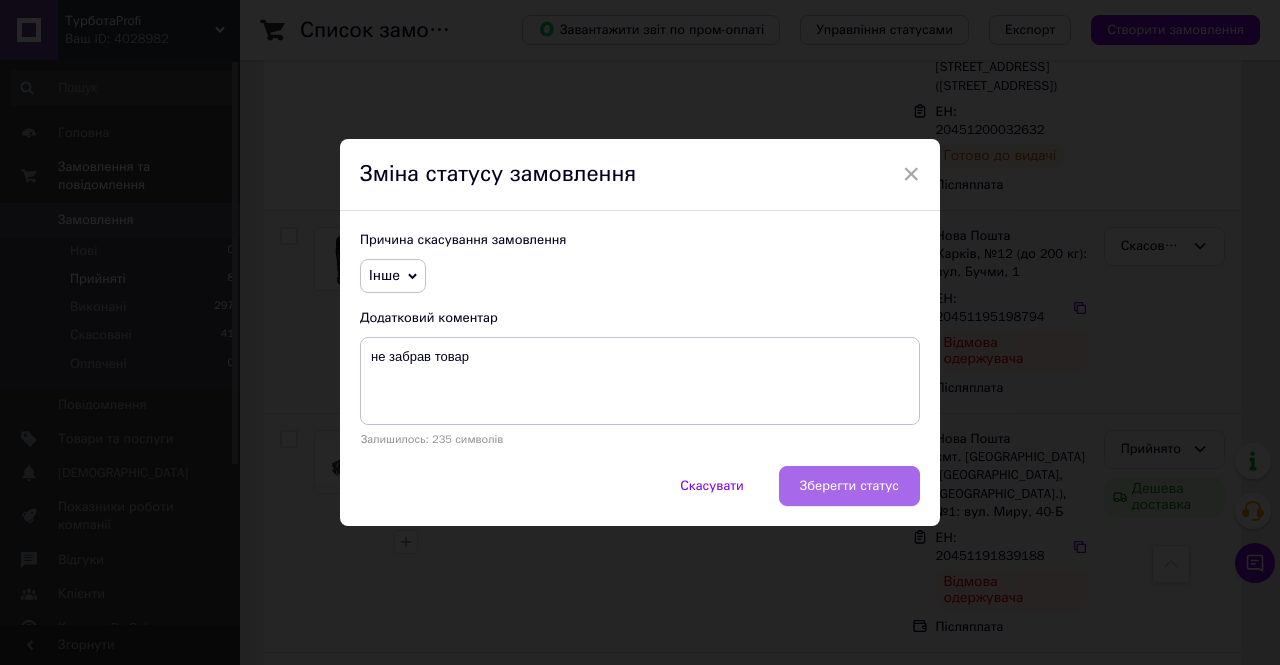 click on "Зберегти статус" at bounding box center (849, 486) 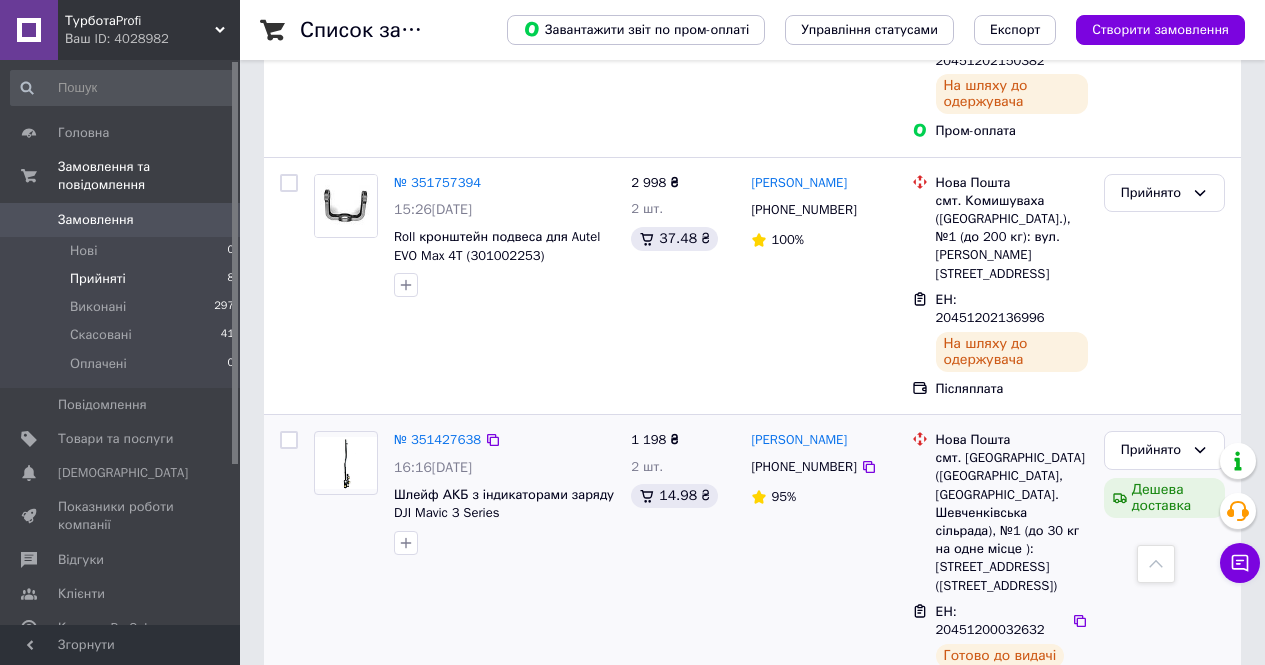 scroll, scrollTop: 802, scrollLeft: 0, axis: vertical 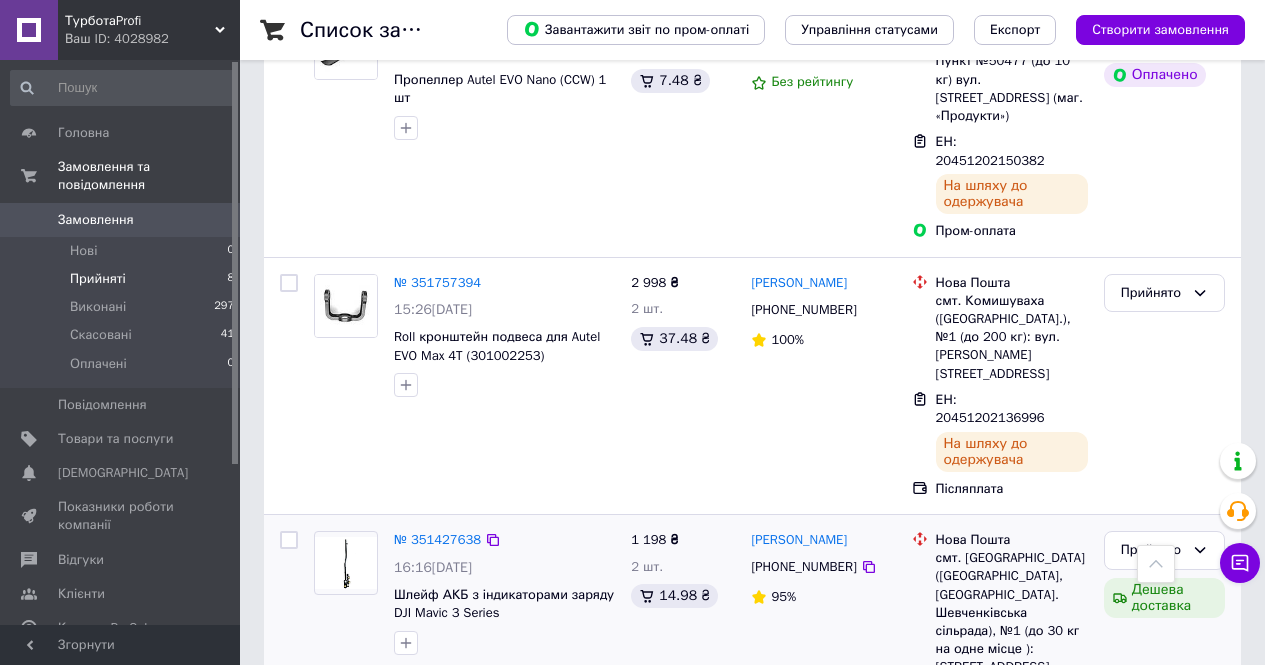 click 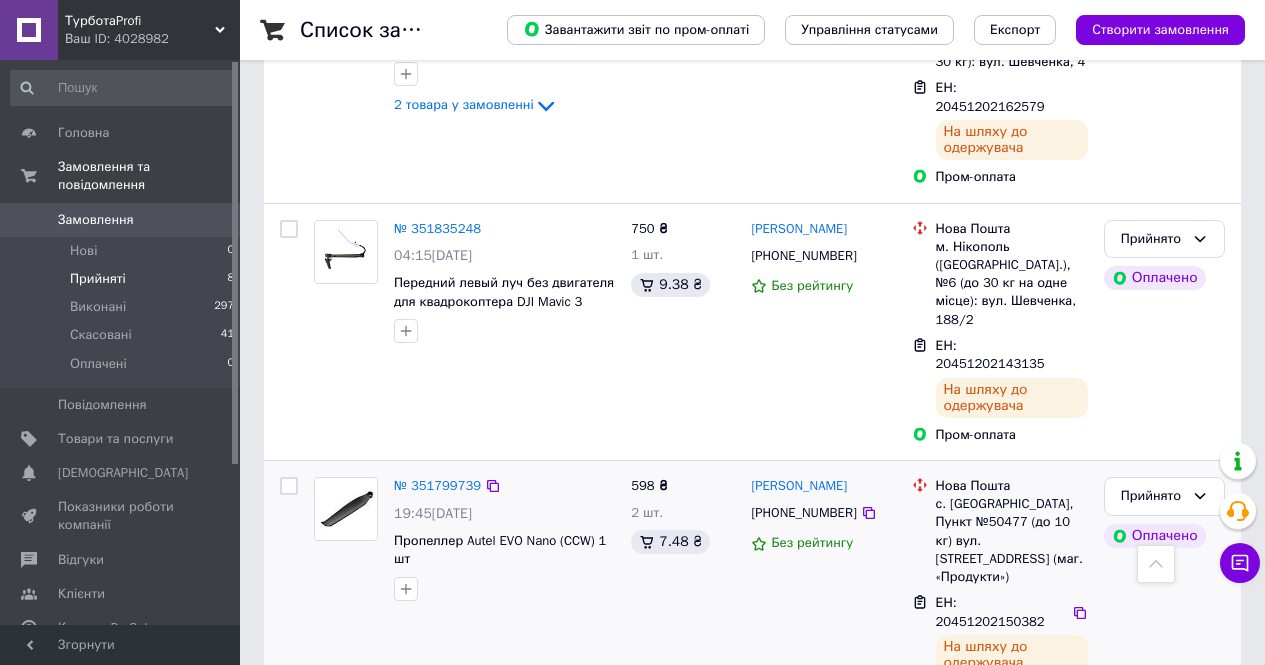 scroll, scrollTop: 302, scrollLeft: 0, axis: vertical 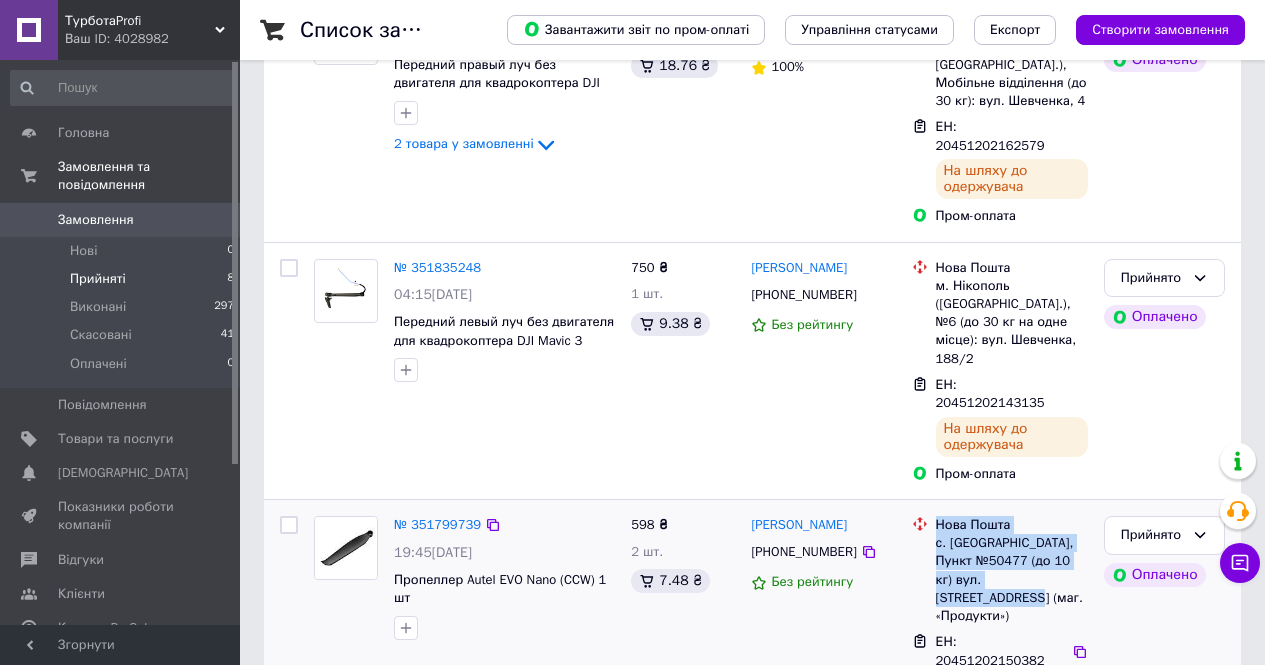 drag, startPoint x: 1051, startPoint y: 540, endPoint x: 929, endPoint y: 508, distance: 126.12692 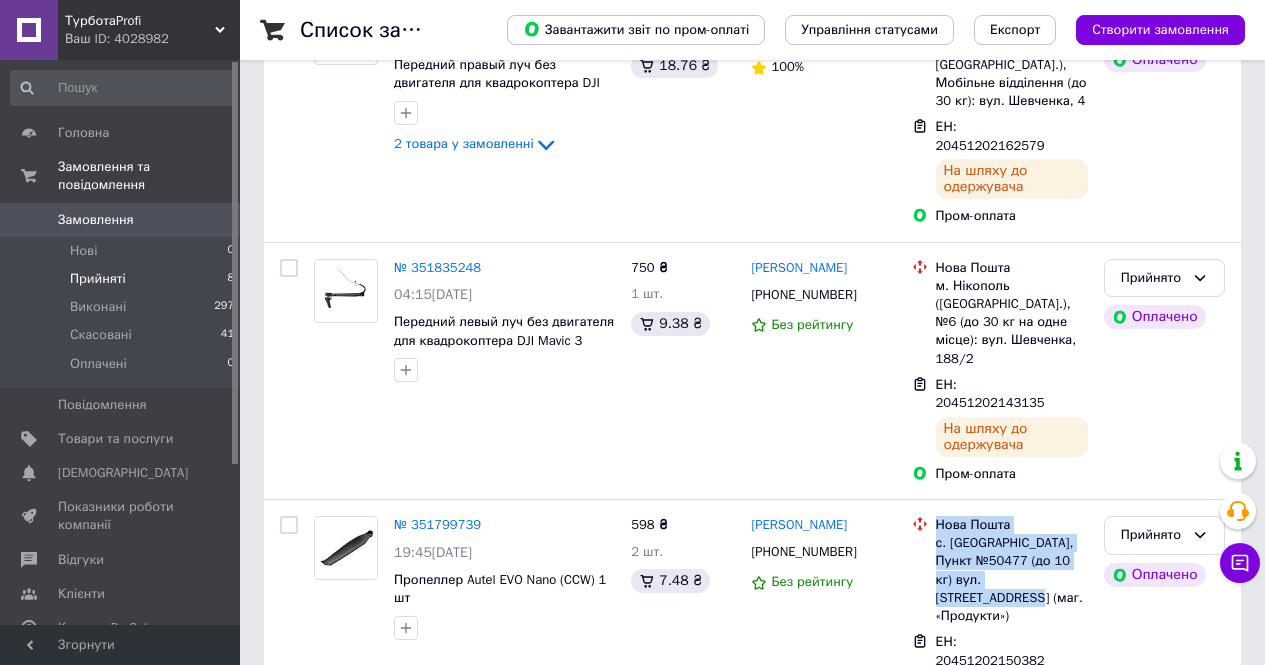 copy on "Нова Пошта с. [GEOGRAPHIC_DATA], Пункт №50477 (до 10 кг) вул. [STREET_ADDRESS]" 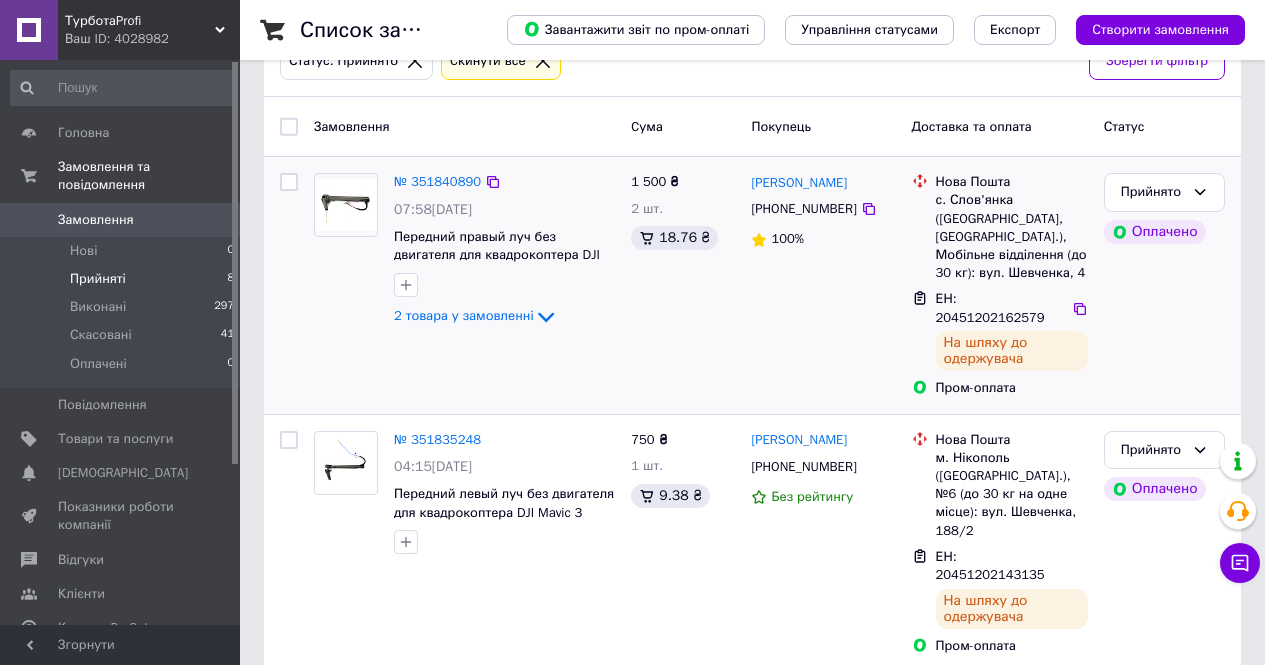 scroll, scrollTop: 0, scrollLeft: 0, axis: both 